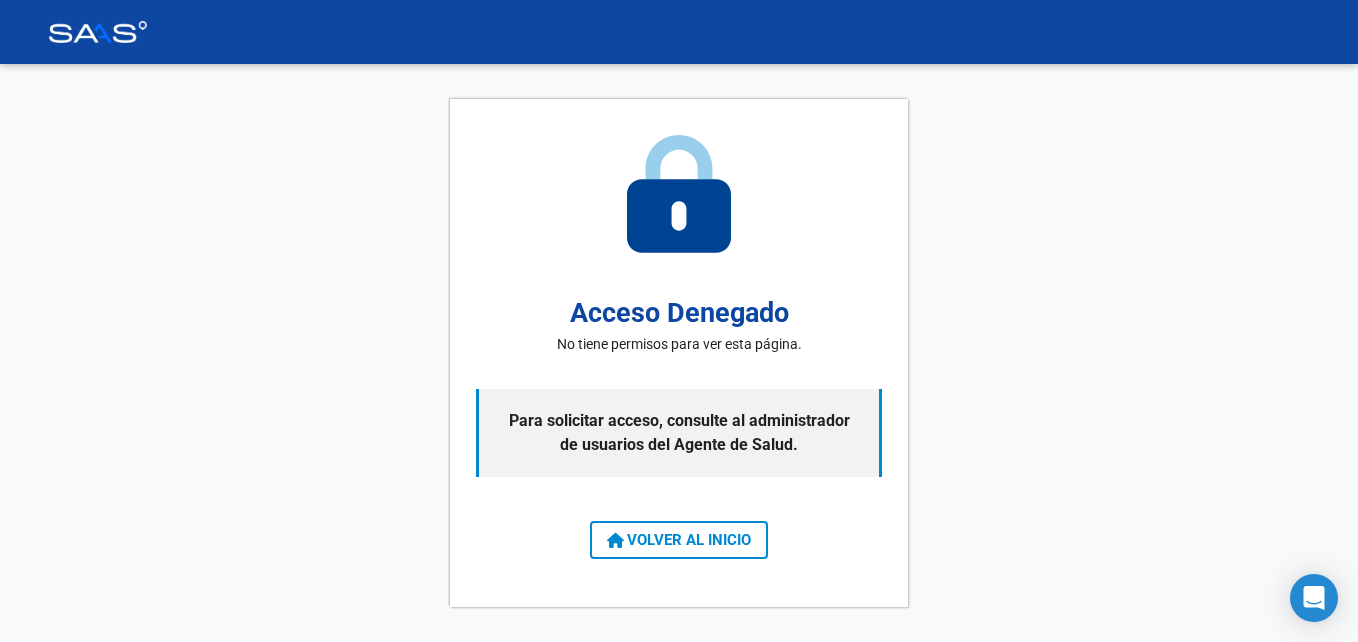scroll, scrollTop: 0, scrollLeft: 0, axis: both 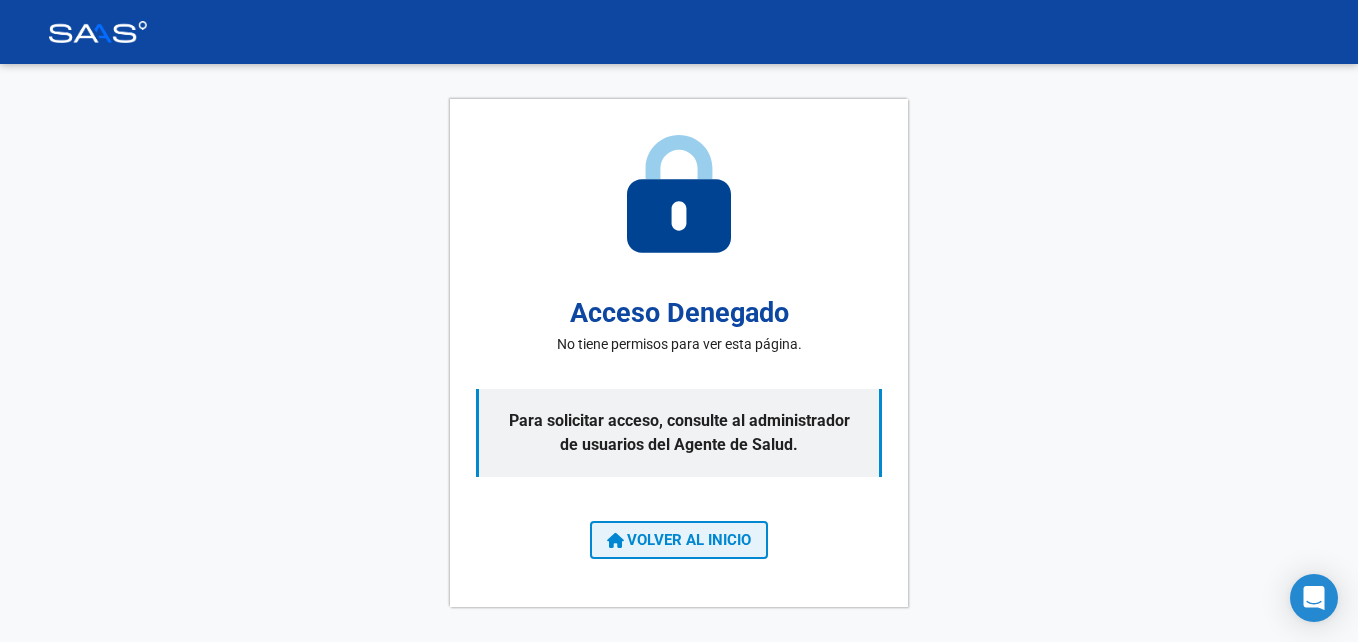 click on "VOLVER AL INICIO" 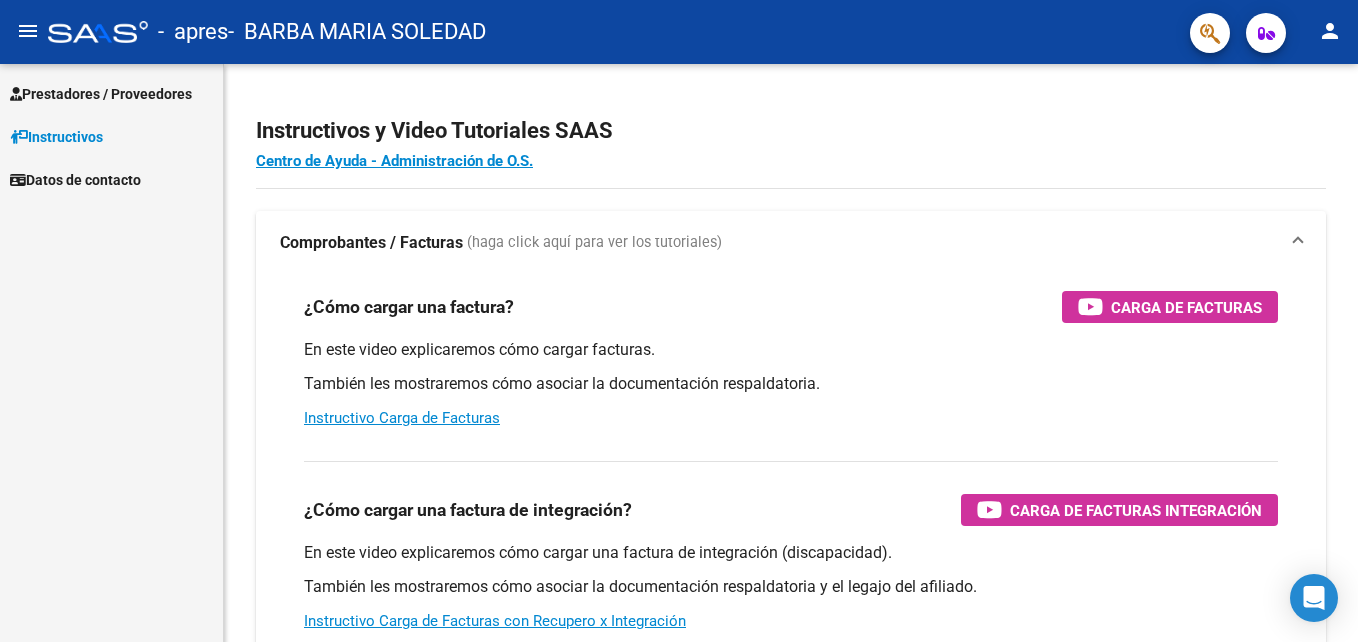 click on "Prestadores / Proveedores" at bounding box center (111, 93) 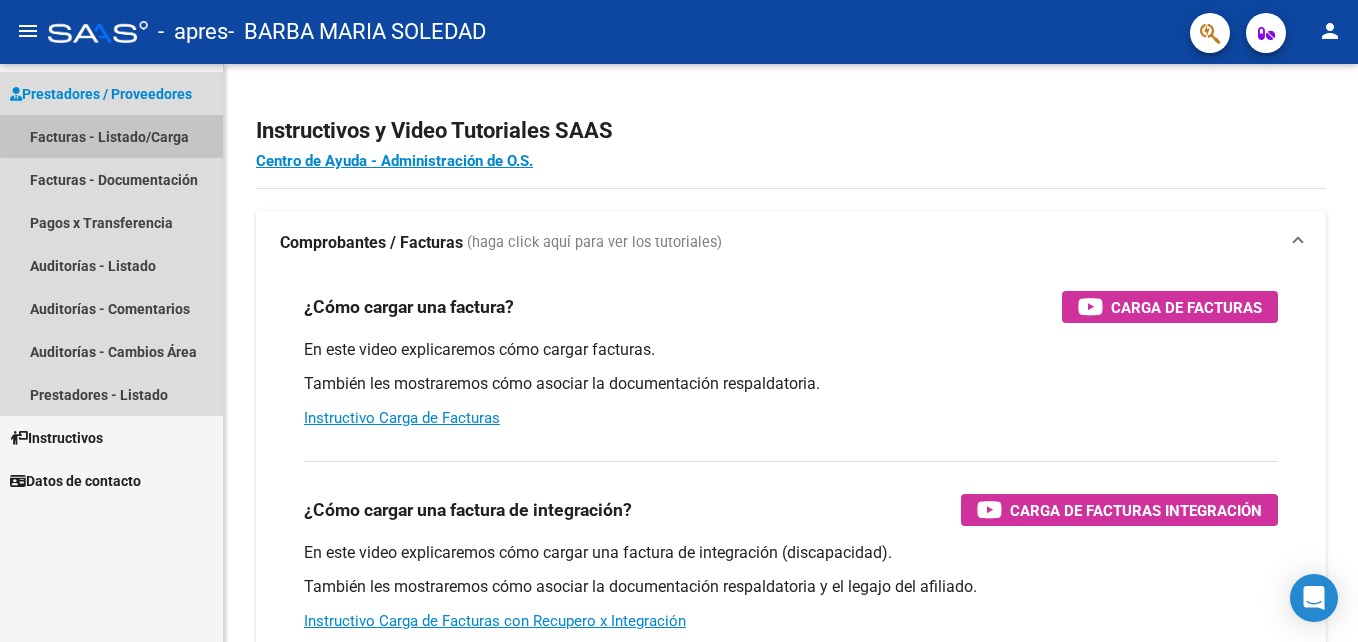 click on "Facturas - Listado/Carga" at bounding box center (111, 136) 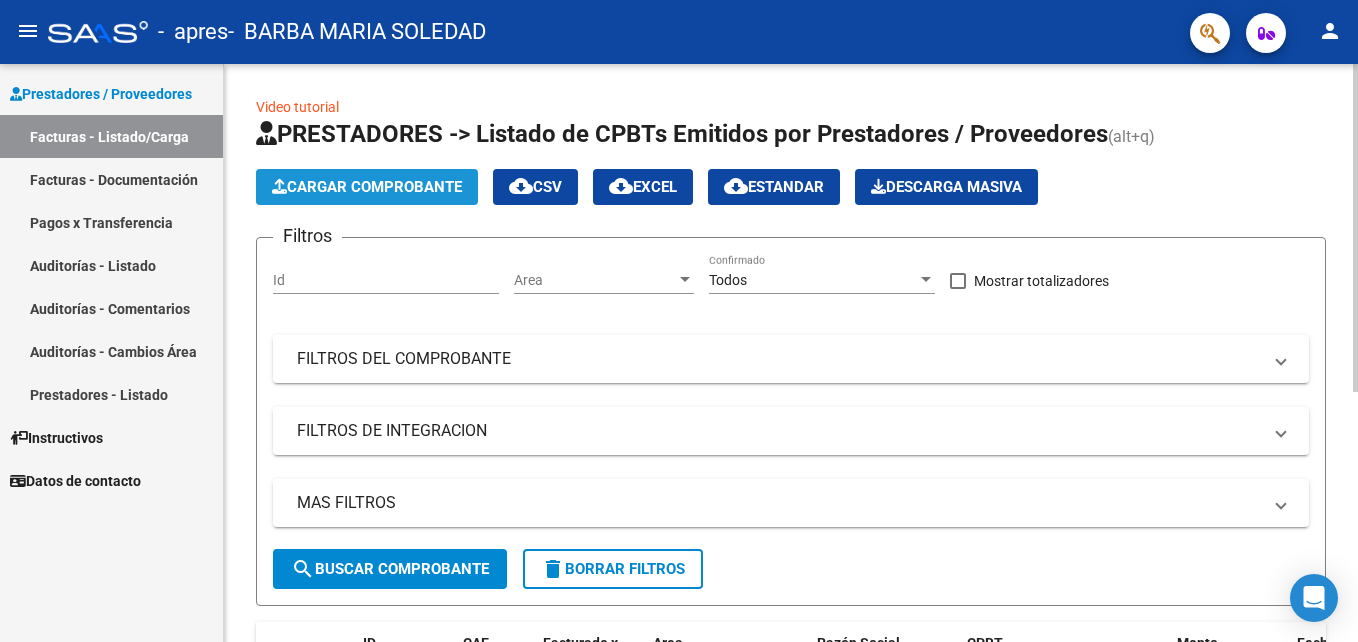 click on "Cargar Comprobante" 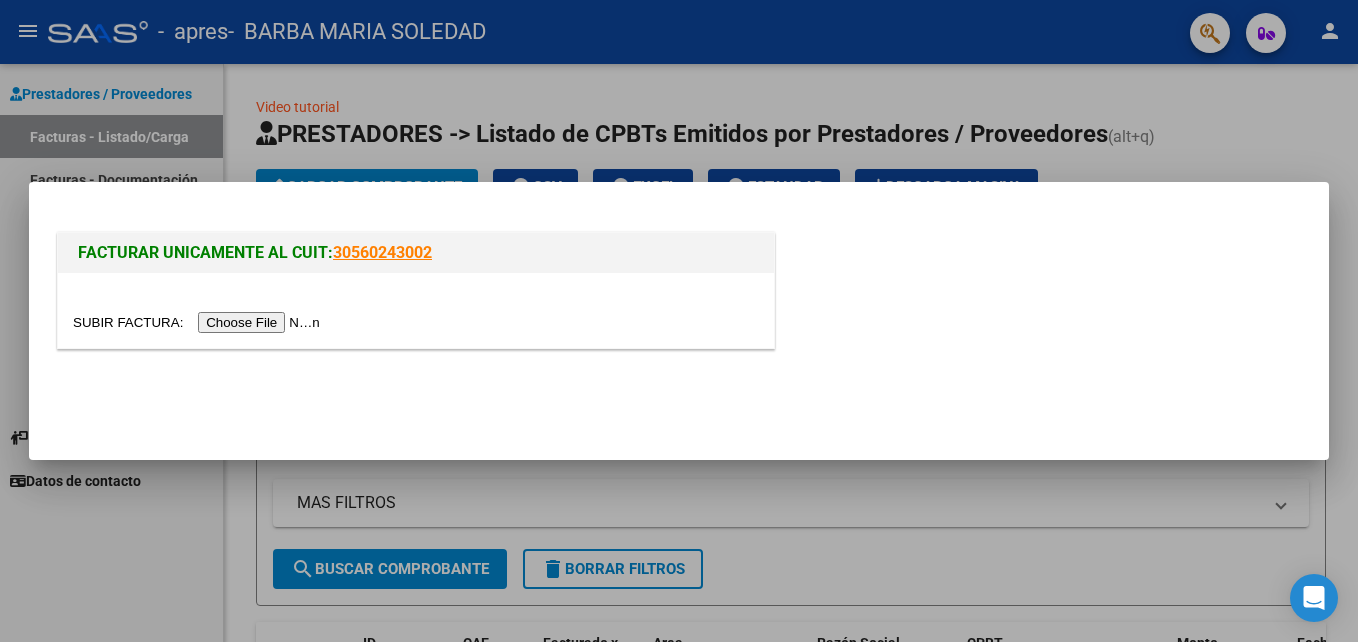 click at bounding box center (199, 322) 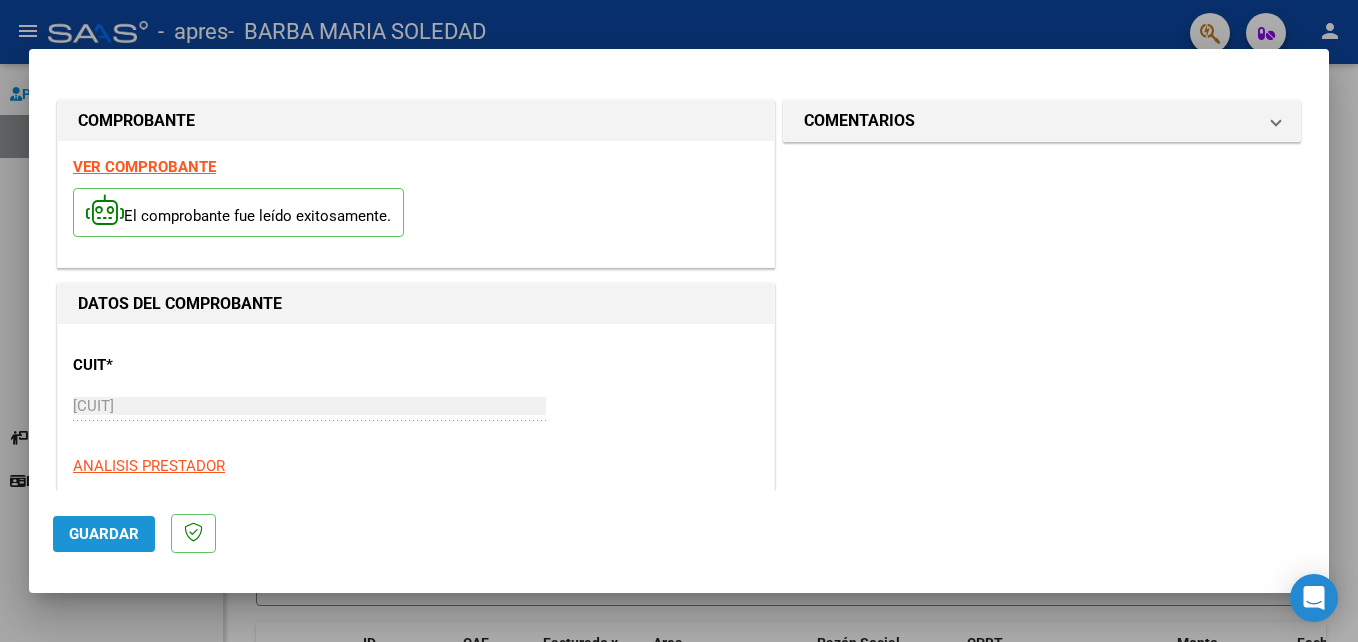 click on "Guardar" 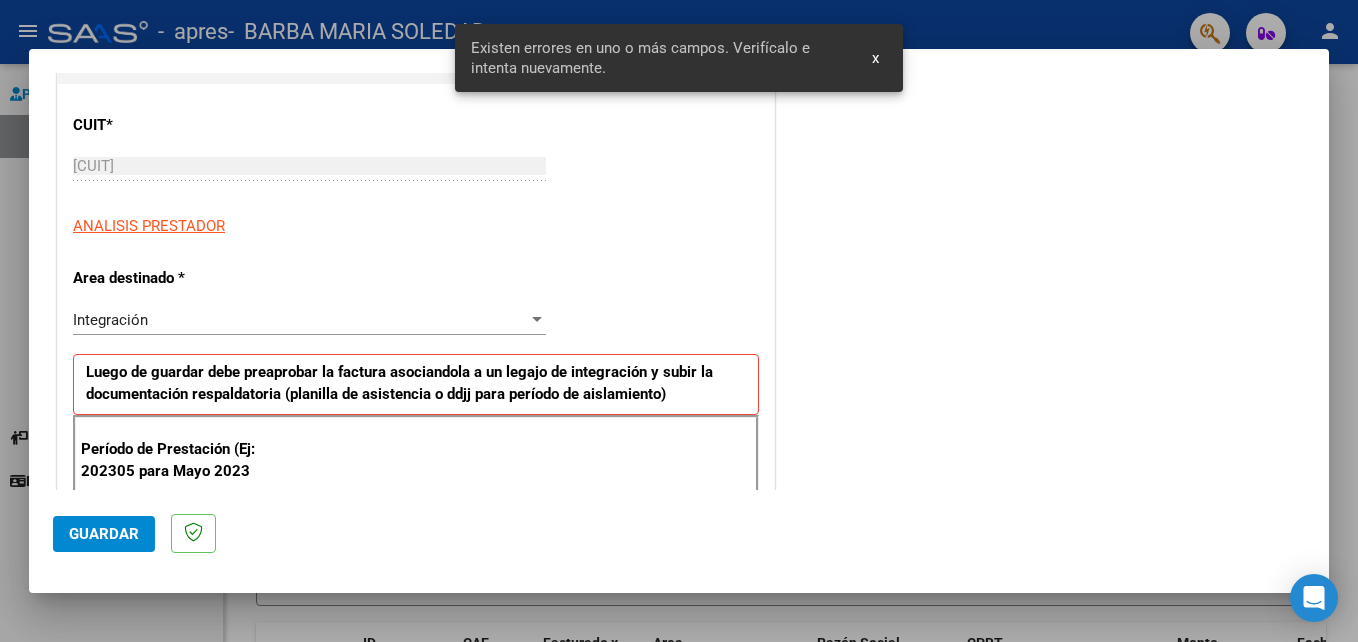 scroll, scrollTop: 450, scrollLeft: 0, axis: vertical 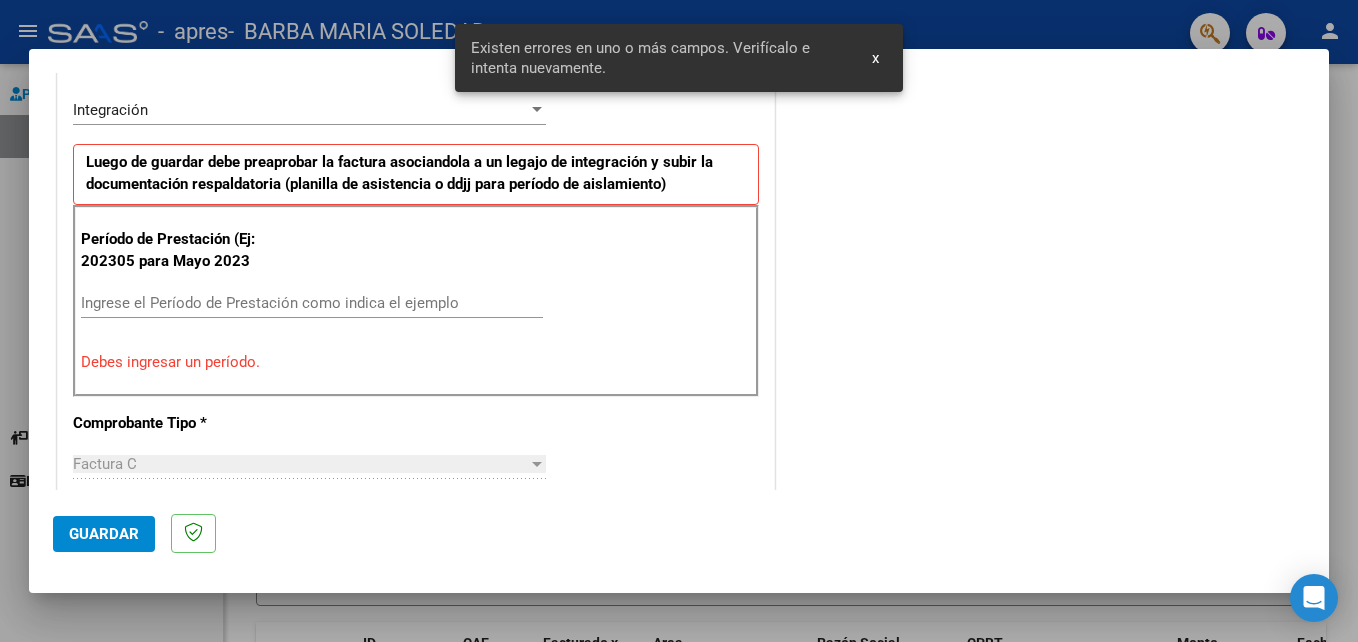 click on "Ingrese el Período de Prestación como indica el ejemplo" at bounding box center [312, 303] 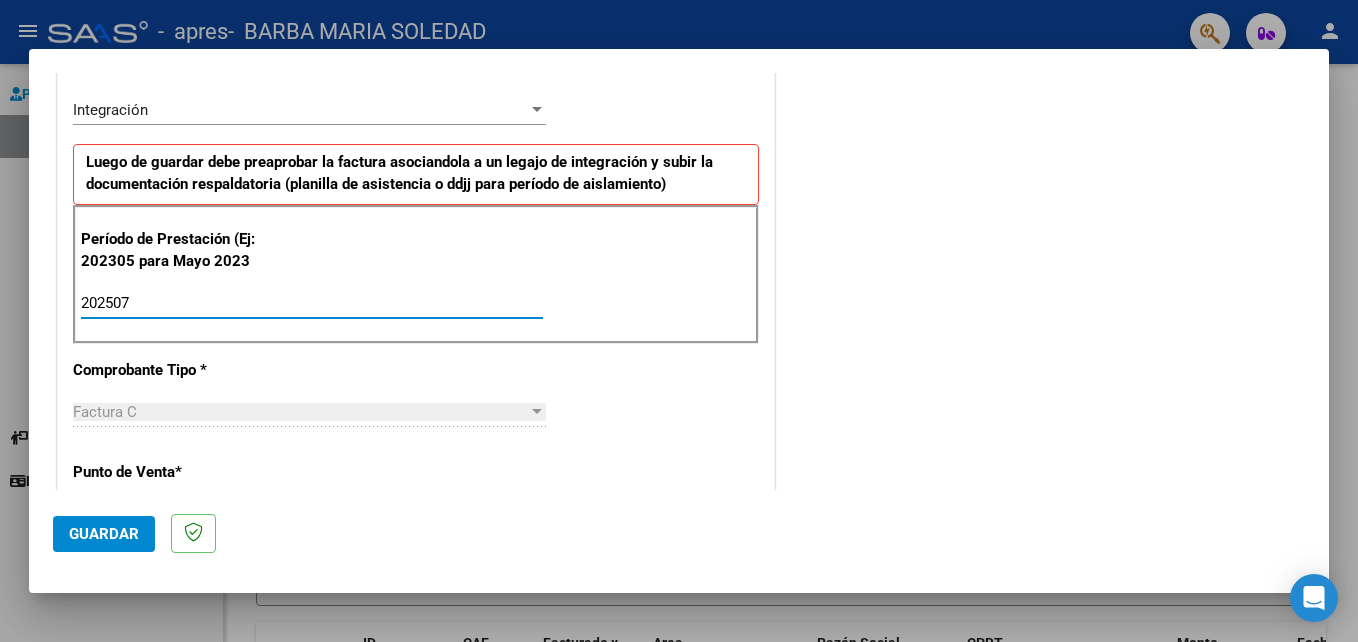 type on "202507" 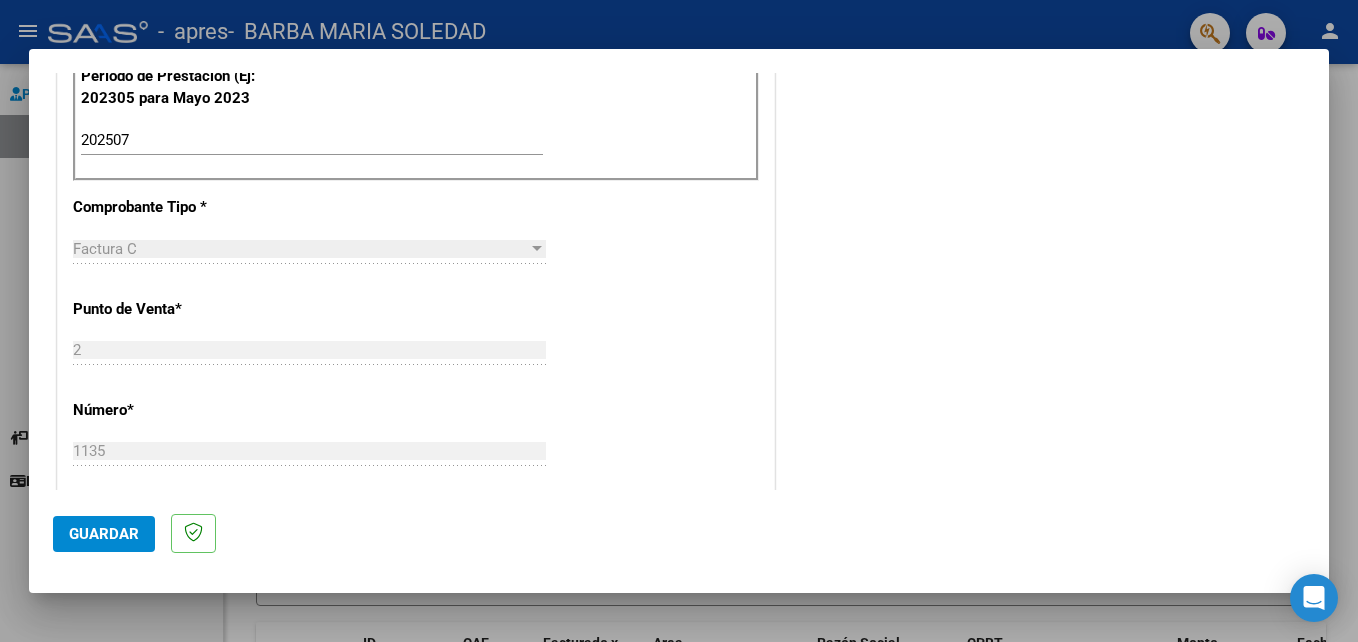 scroll, scrollTop: 636, scrollLeft: 0, axis: vertical 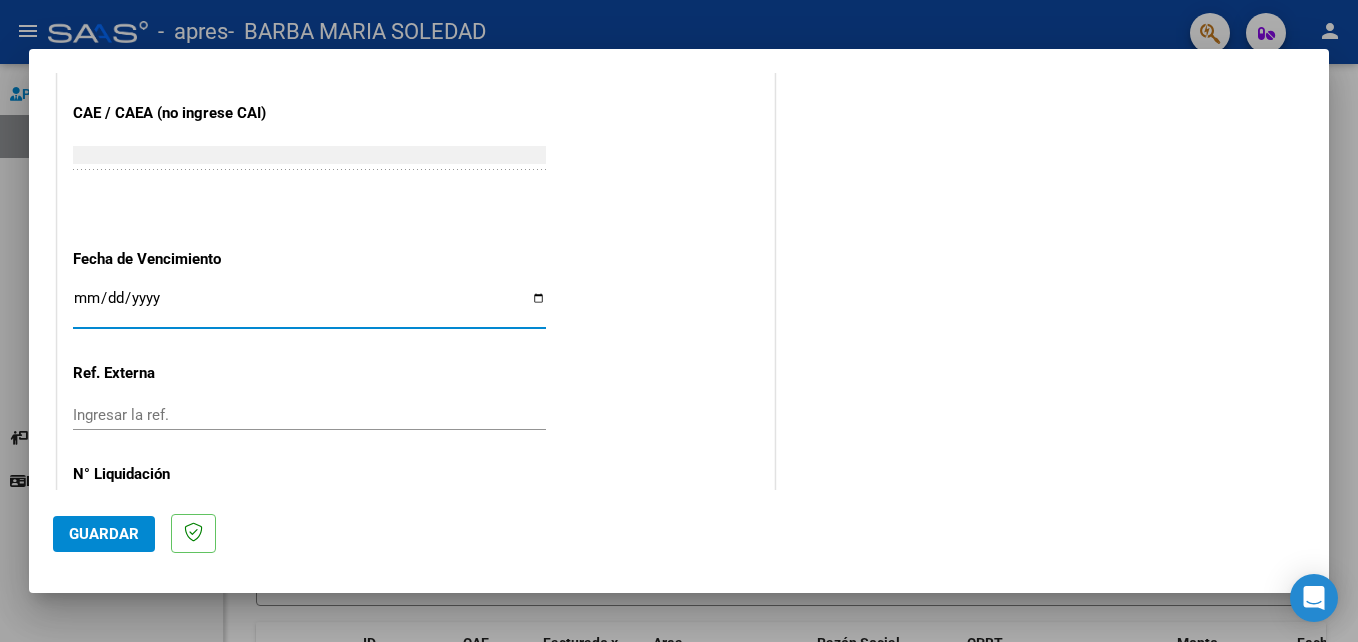 click on "Ingresar la fecha" at bounding box center [309, 306] 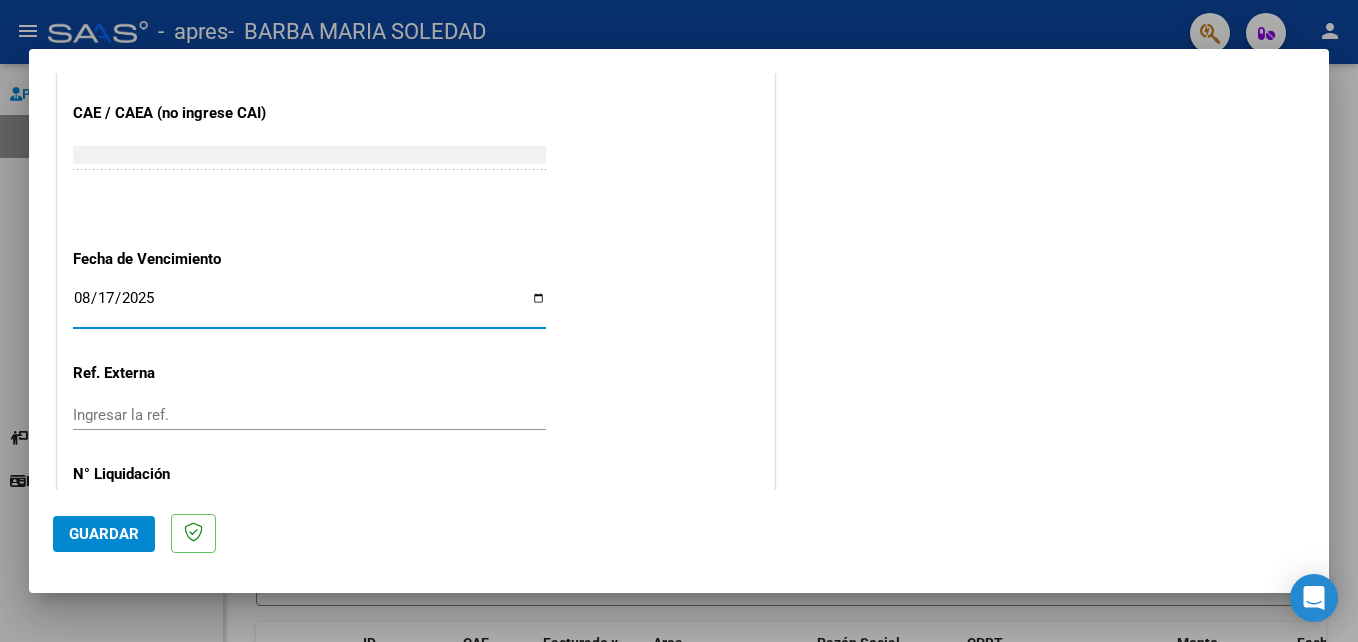 type on "2025-08-17" 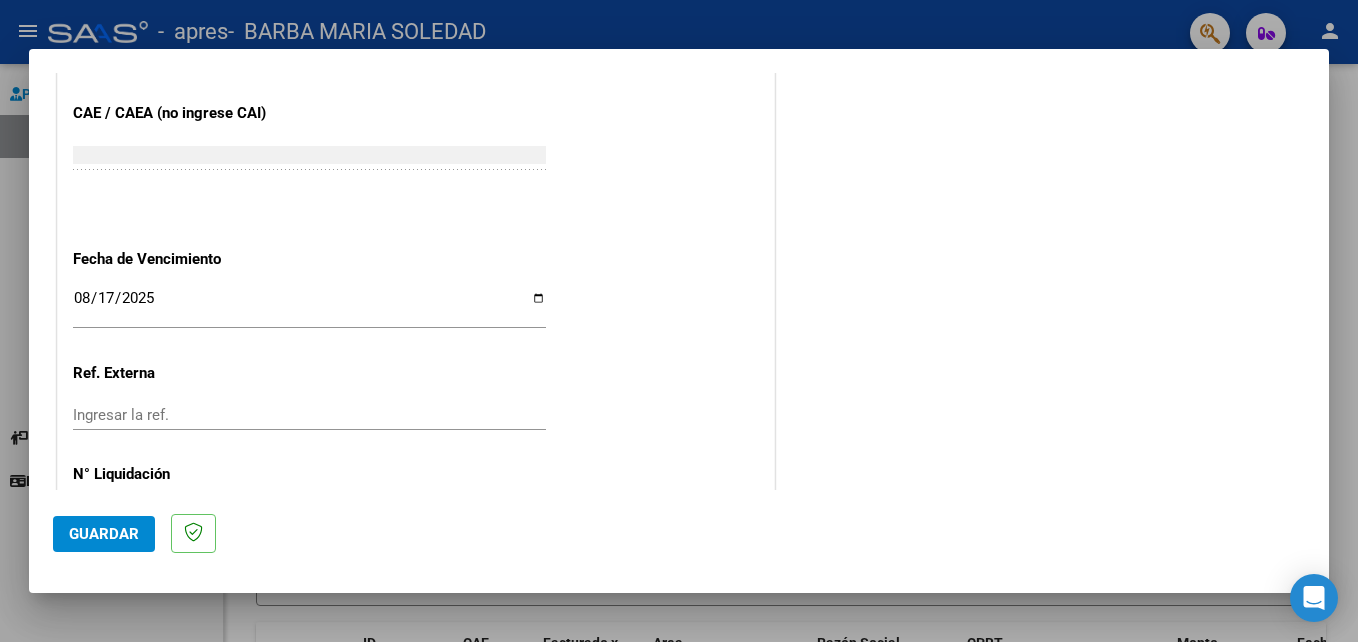 scroll, scrollTop: 1306, scrollLeft: 0, axis: vertical 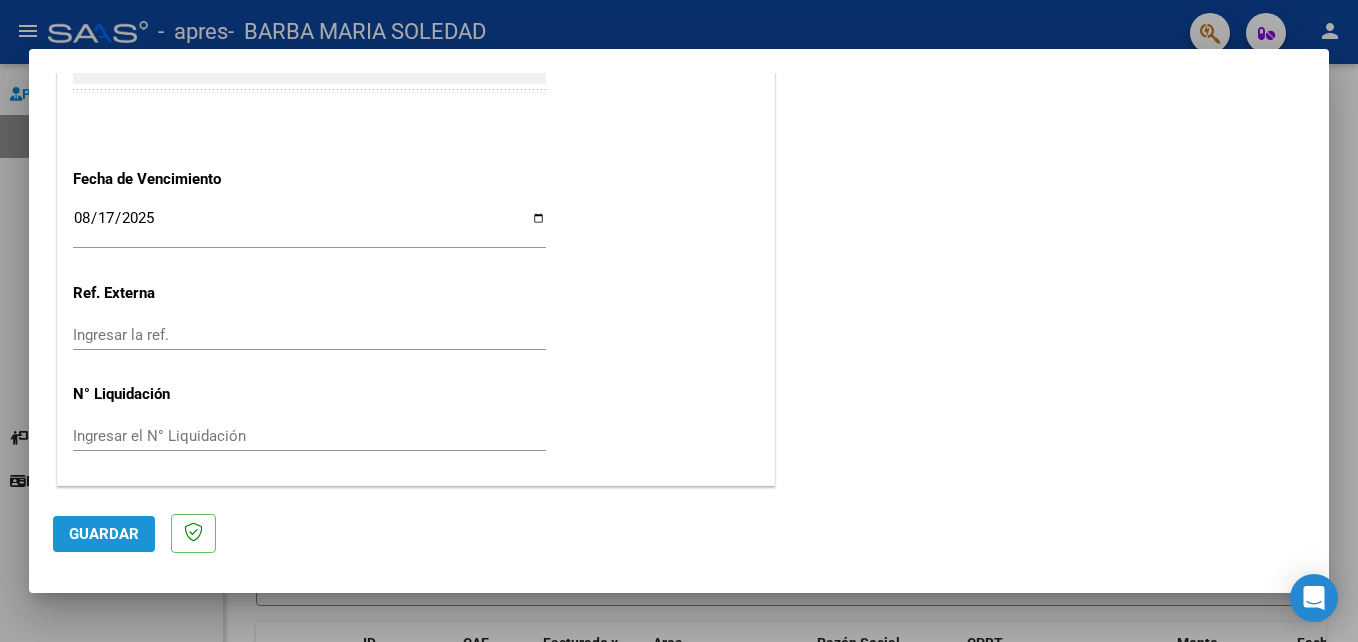 click on "Guardar" 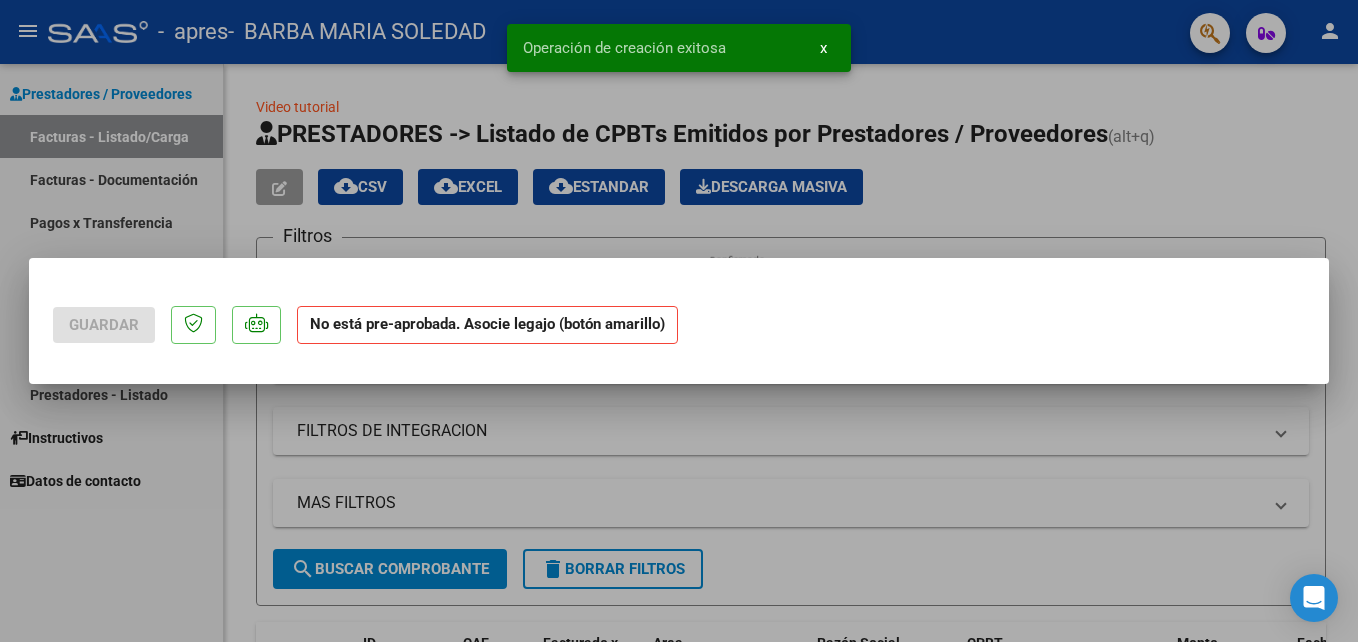 scroll, scrollTop: 0, scrollLeft: 0, axis: both 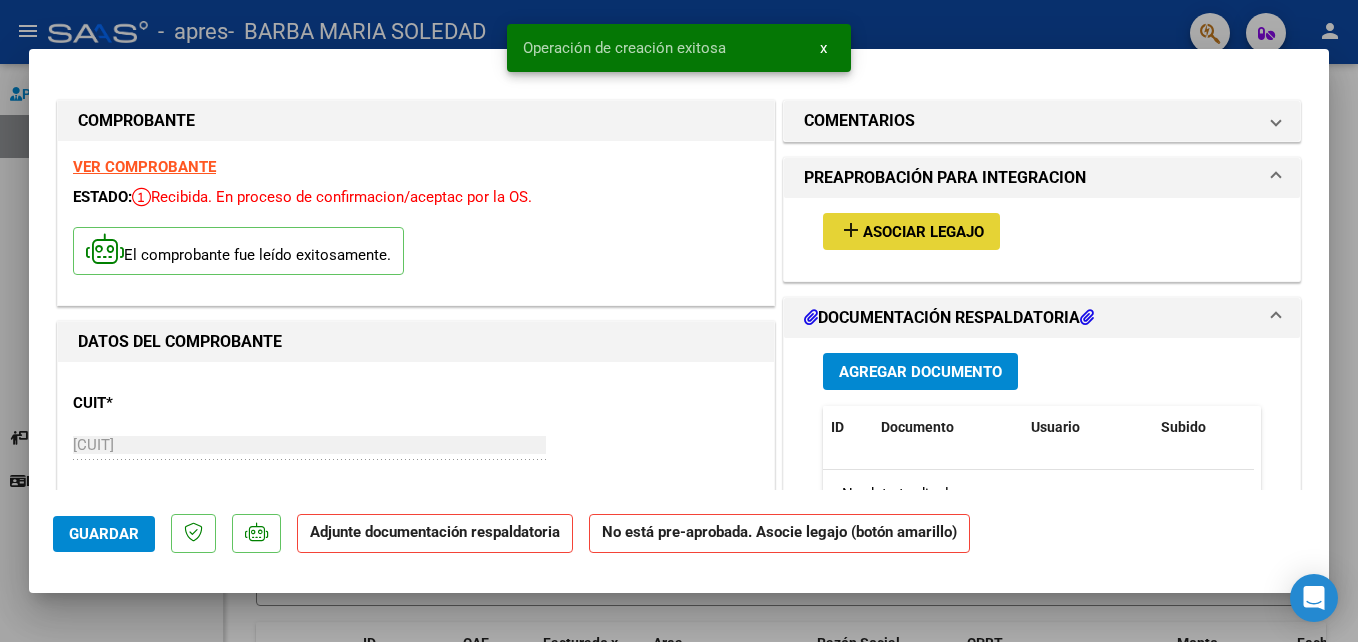 click on "Asociar Legajo" at bounding box center [923, 232] 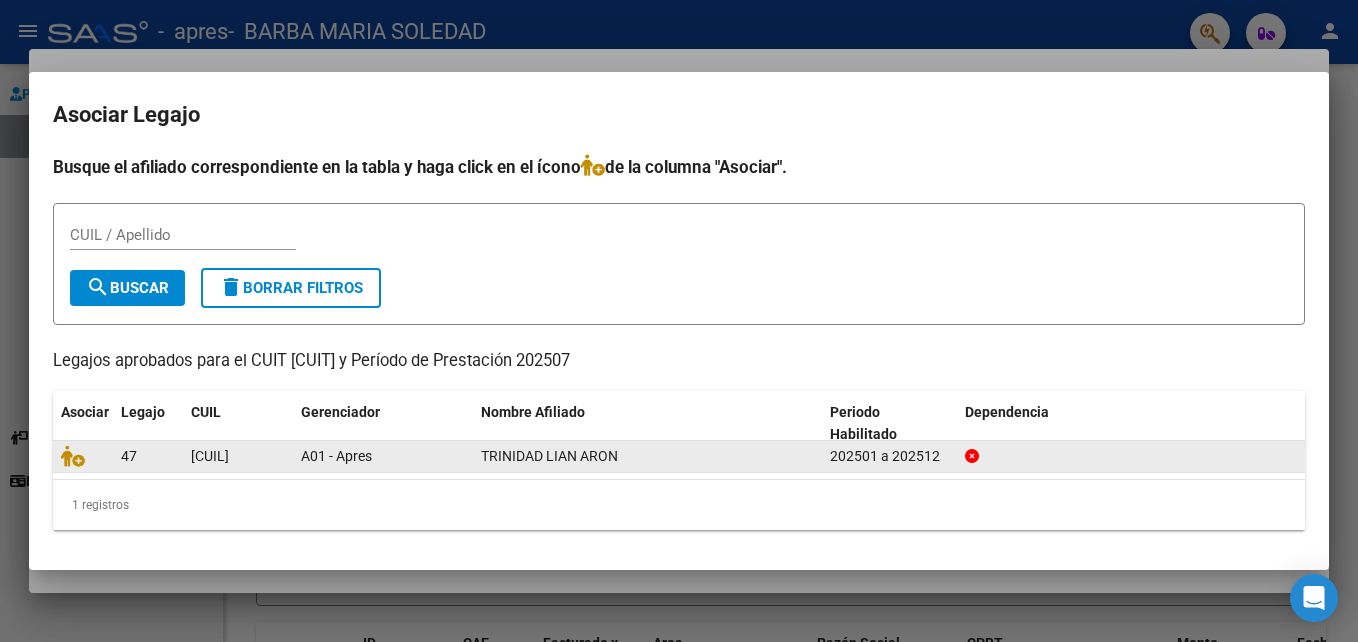 click on "TRINIDAD LIAN ARON" 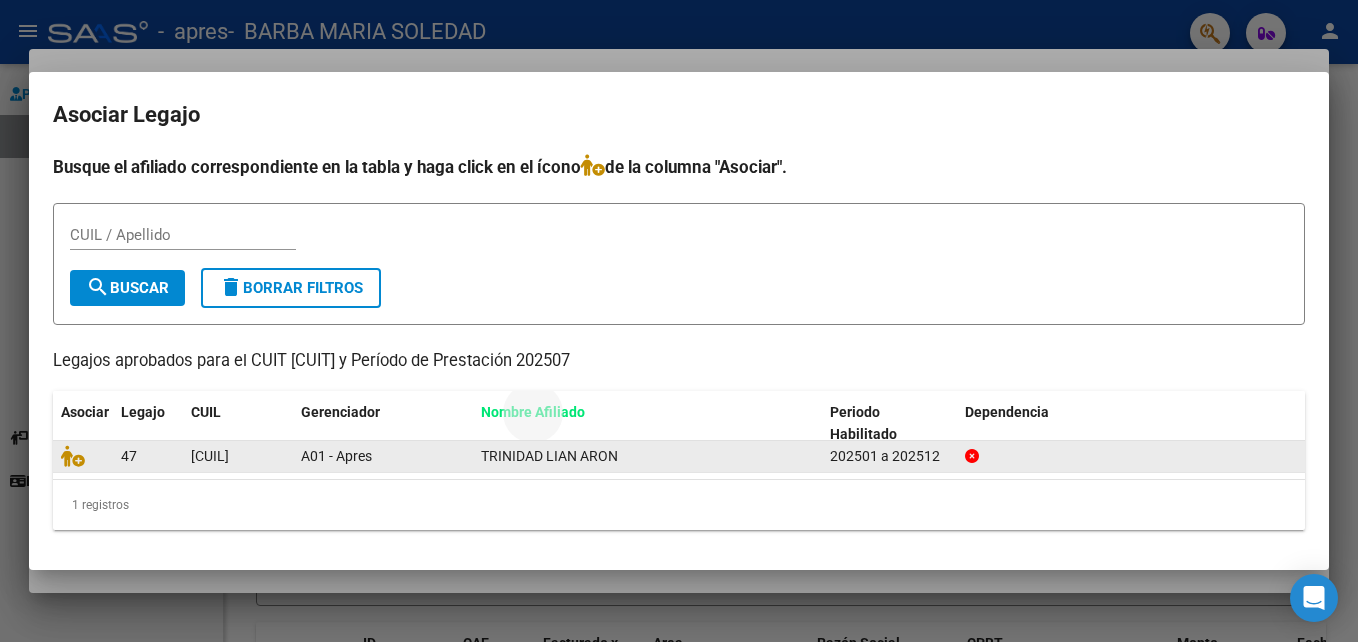 drag, startPoint x: 534, startPoint y: 432, endPoint x: 525, endPoint y: 453, distance: 22.847319 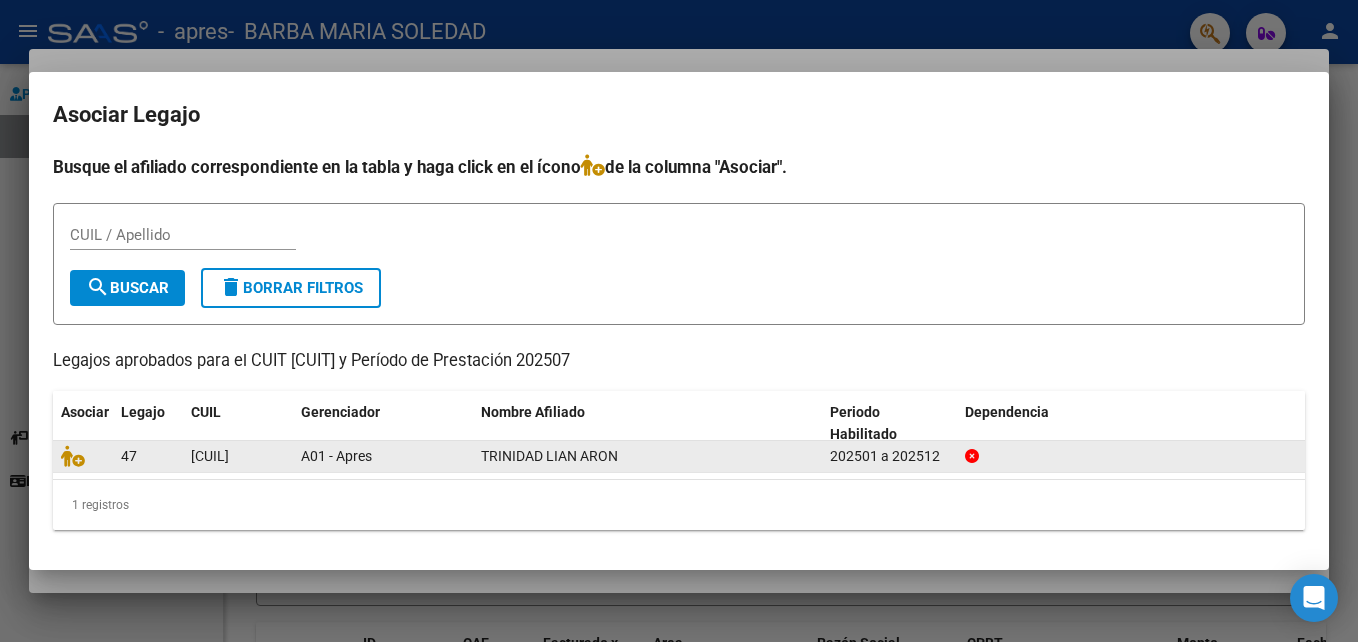 click on "TRINIDAD LIAN ARON" 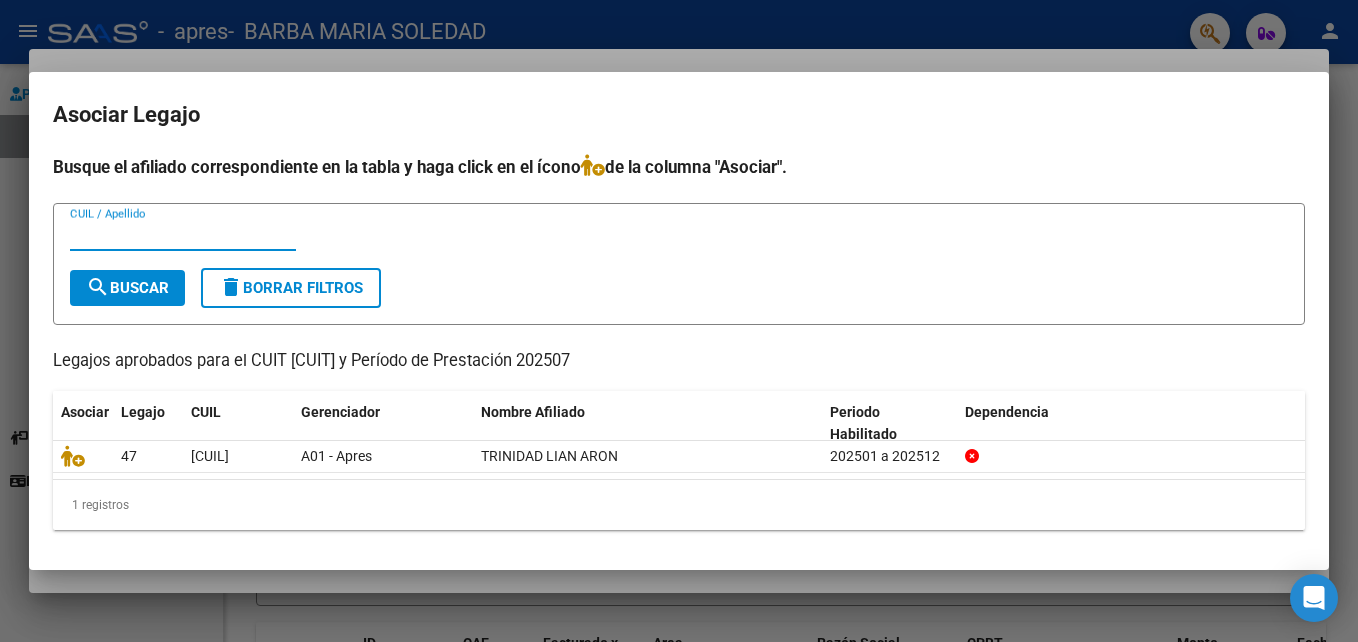 click on "CUIL / Apellido" at bounding box center [183, 235] 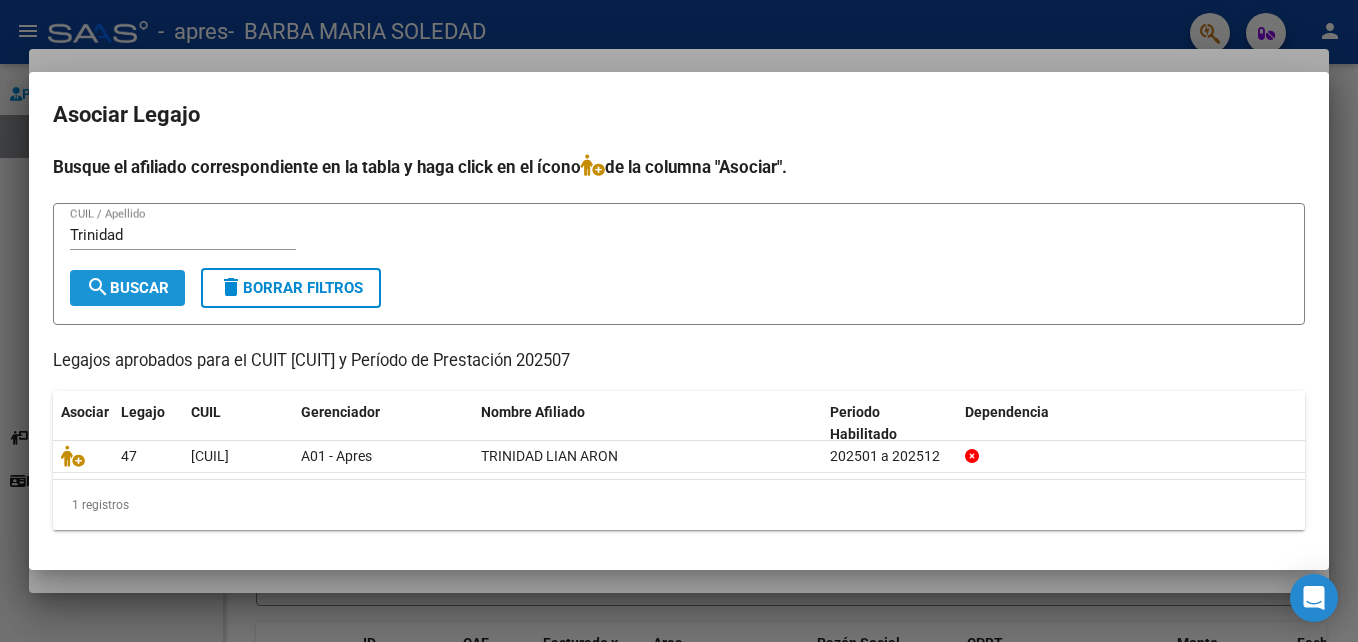 click on "search  Buscar" at bounding box center [127, 288] 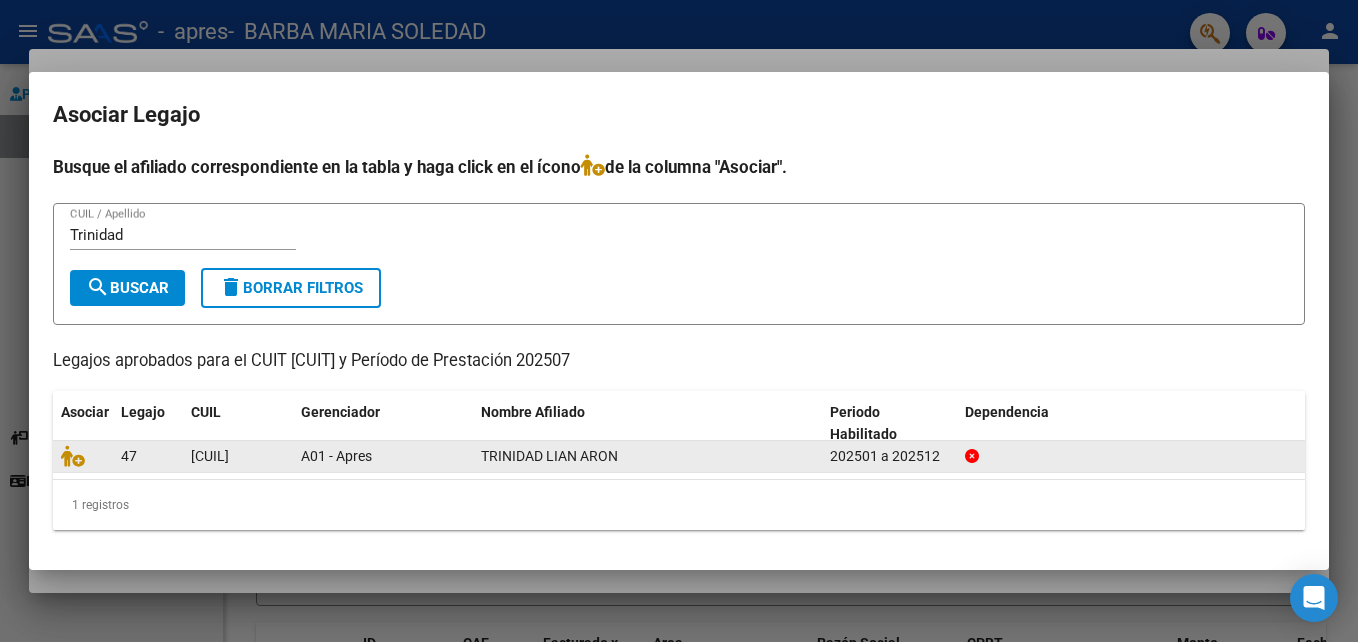 click on "[CUIL]" 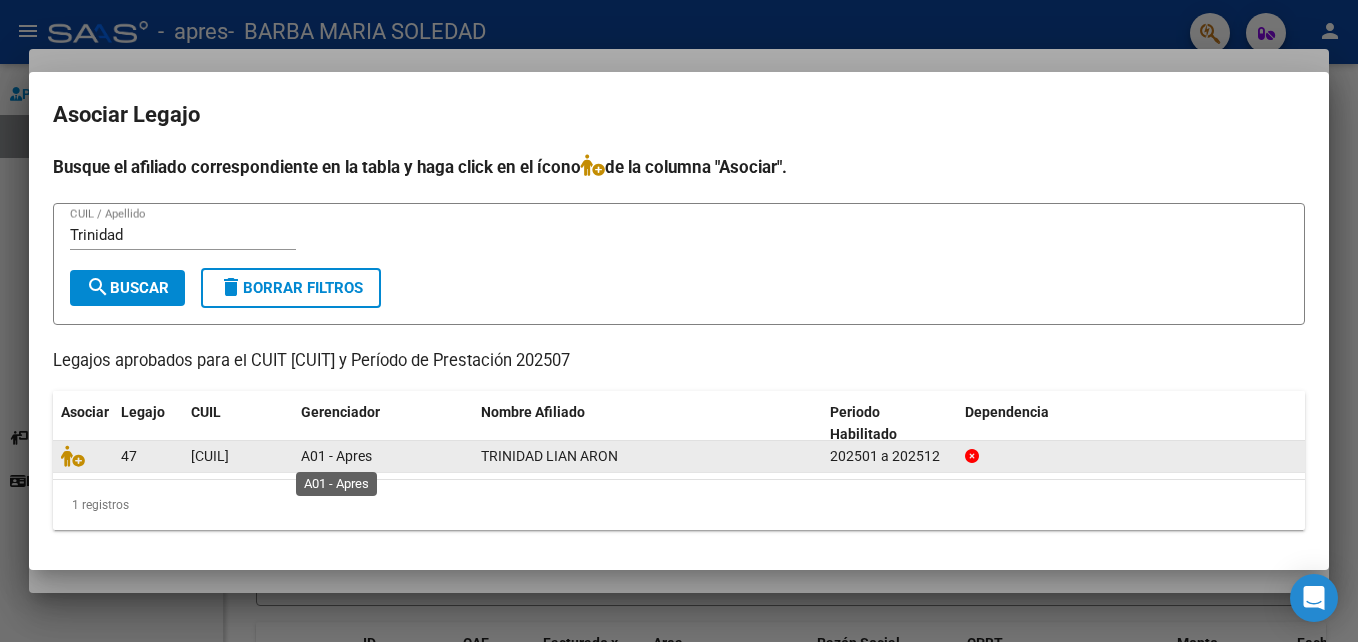 drag, startPoint x: 137, startPoint y: 461, endPoint x: 306, endPoint y: 461, distance: 169 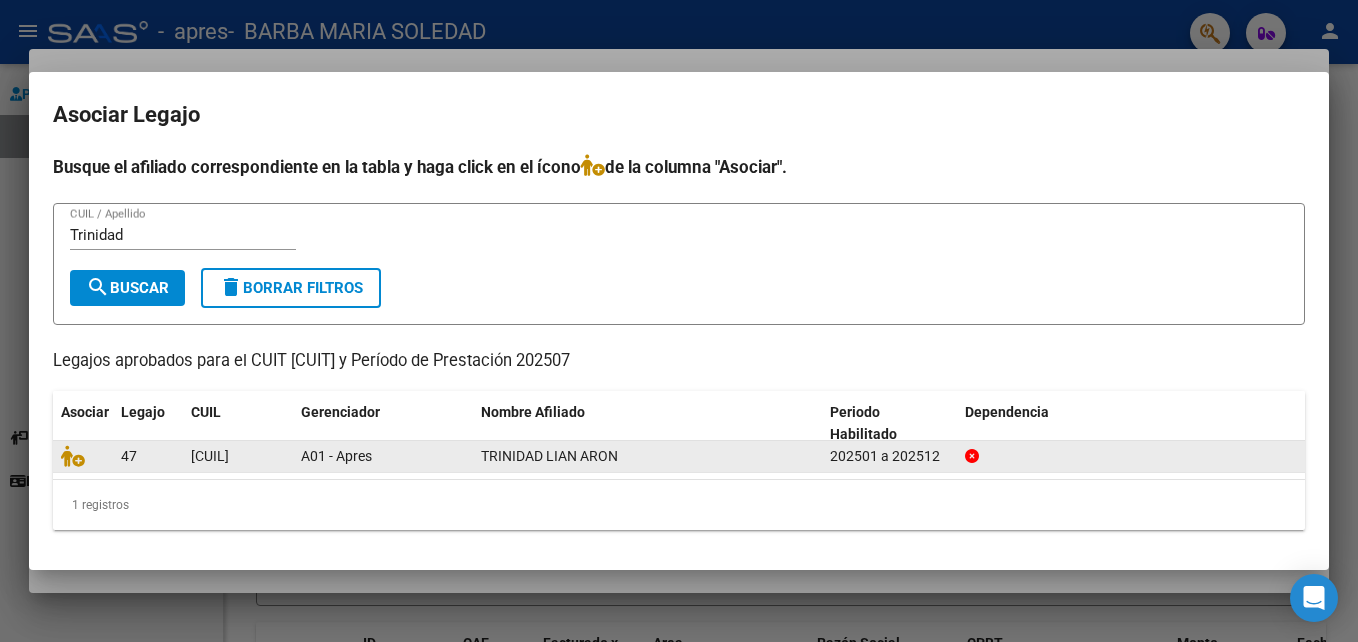 click on "[CUIL]" 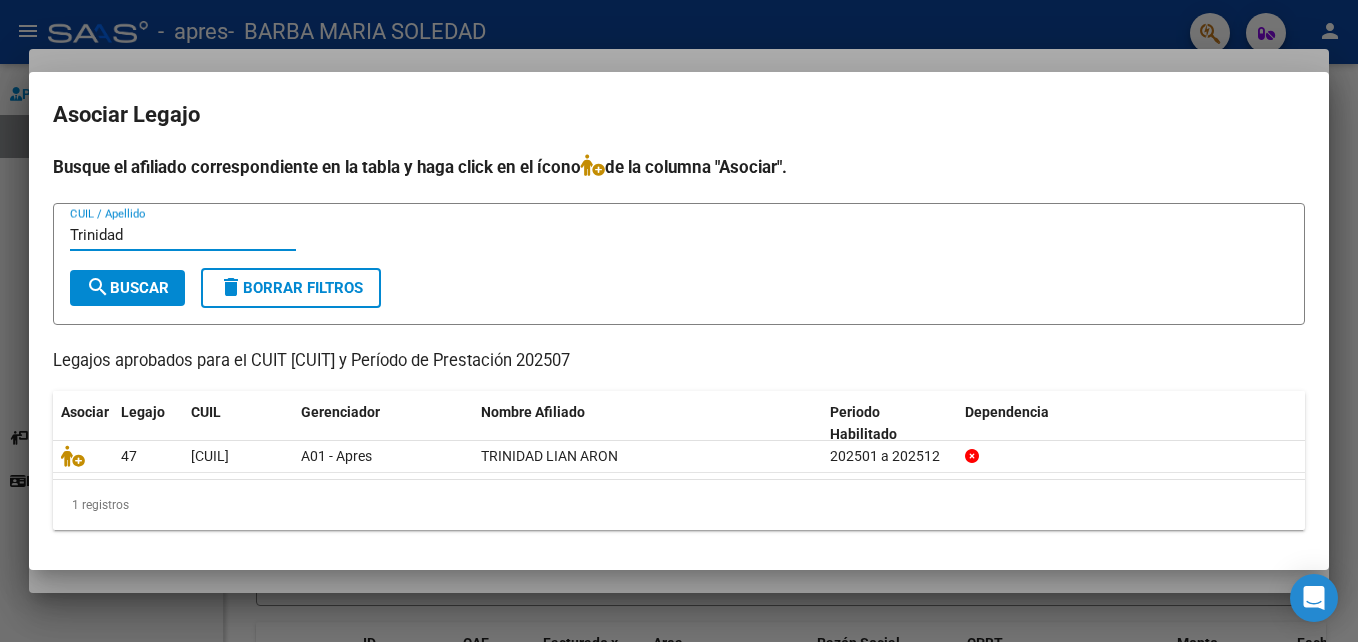 click on "Trinidad" at bounding box center (183, 235) 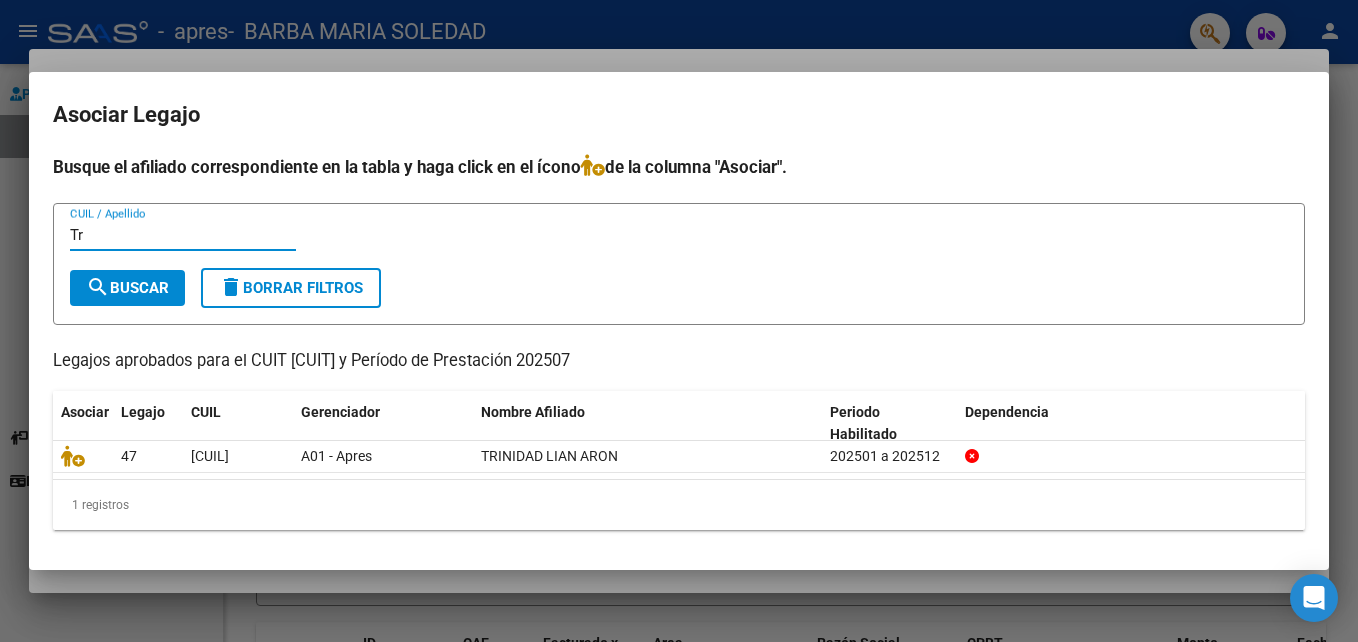 type on "T" 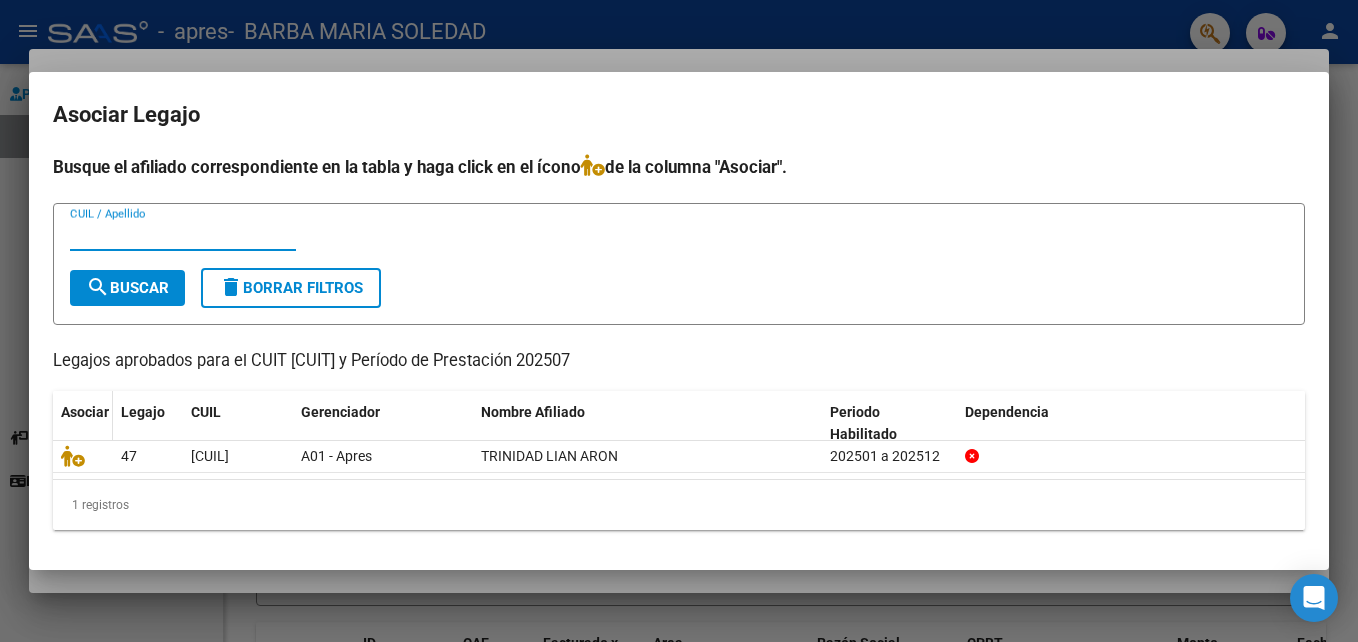 type 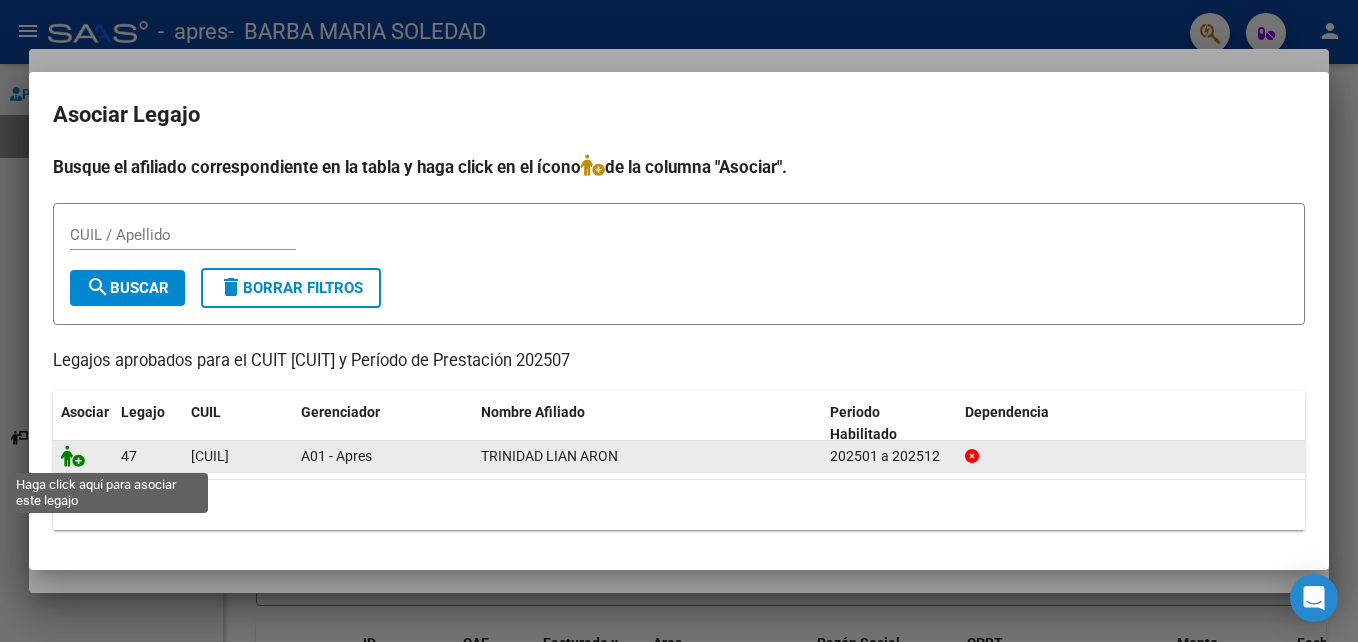 click 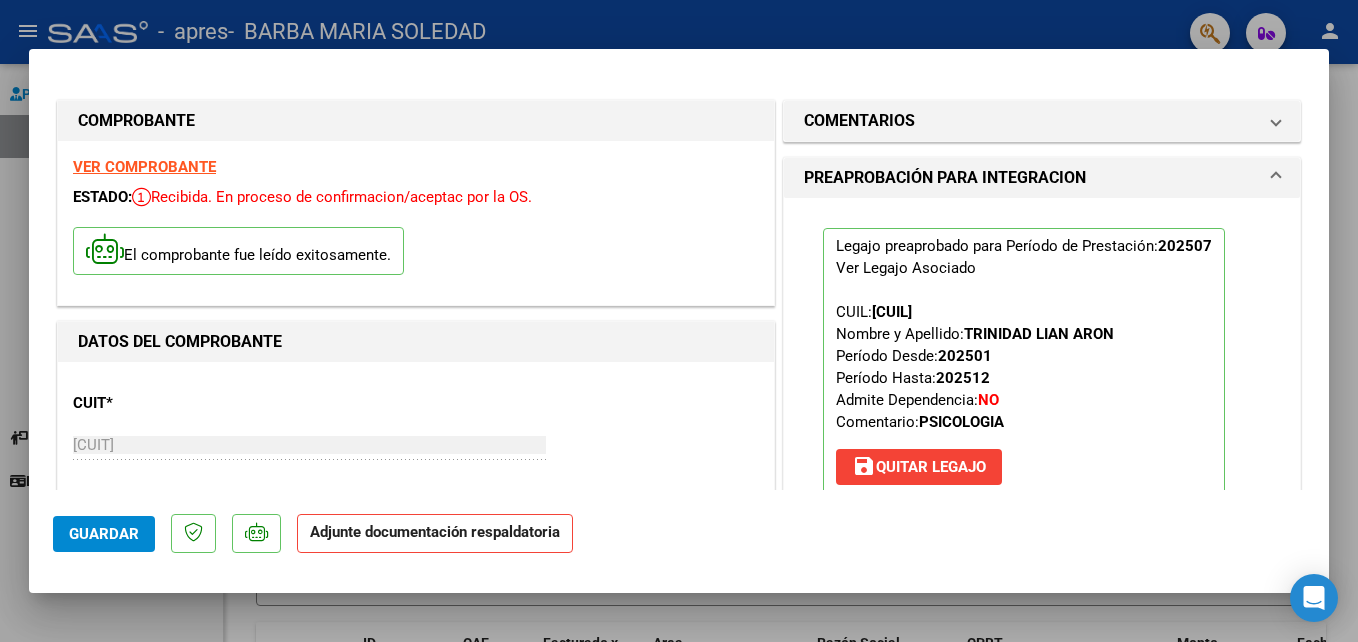 click on "Adjunte documentación respaldatoria" 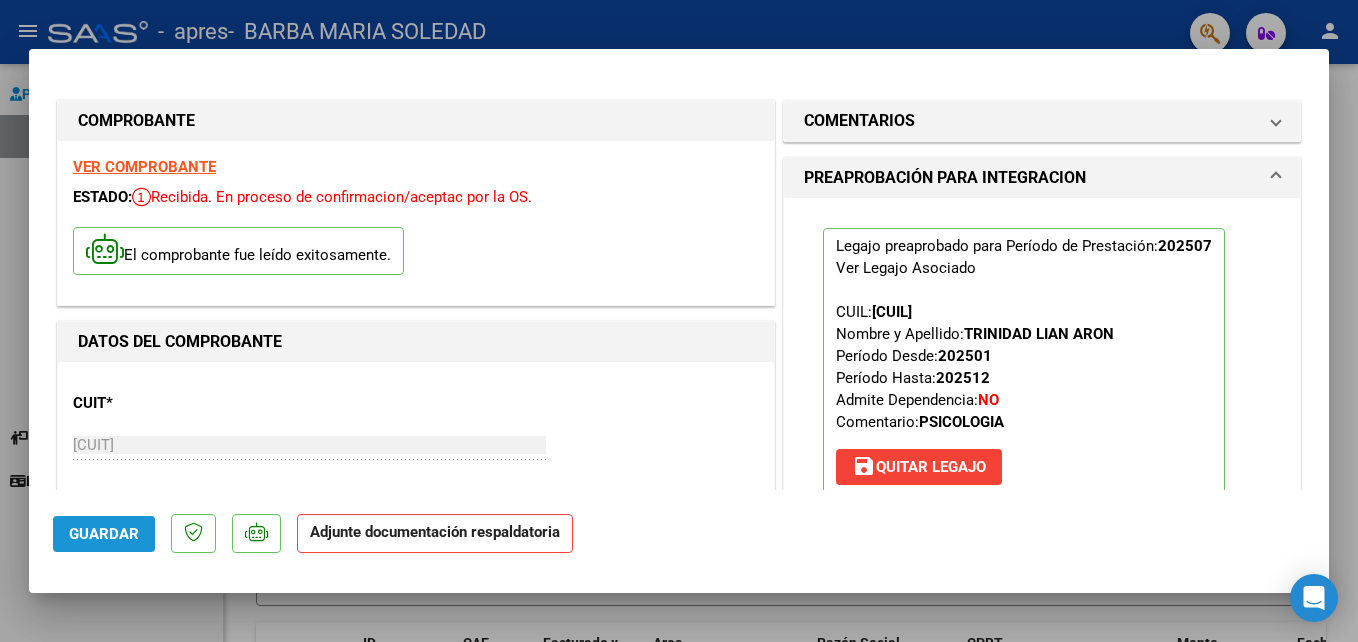 click on "Guardar" 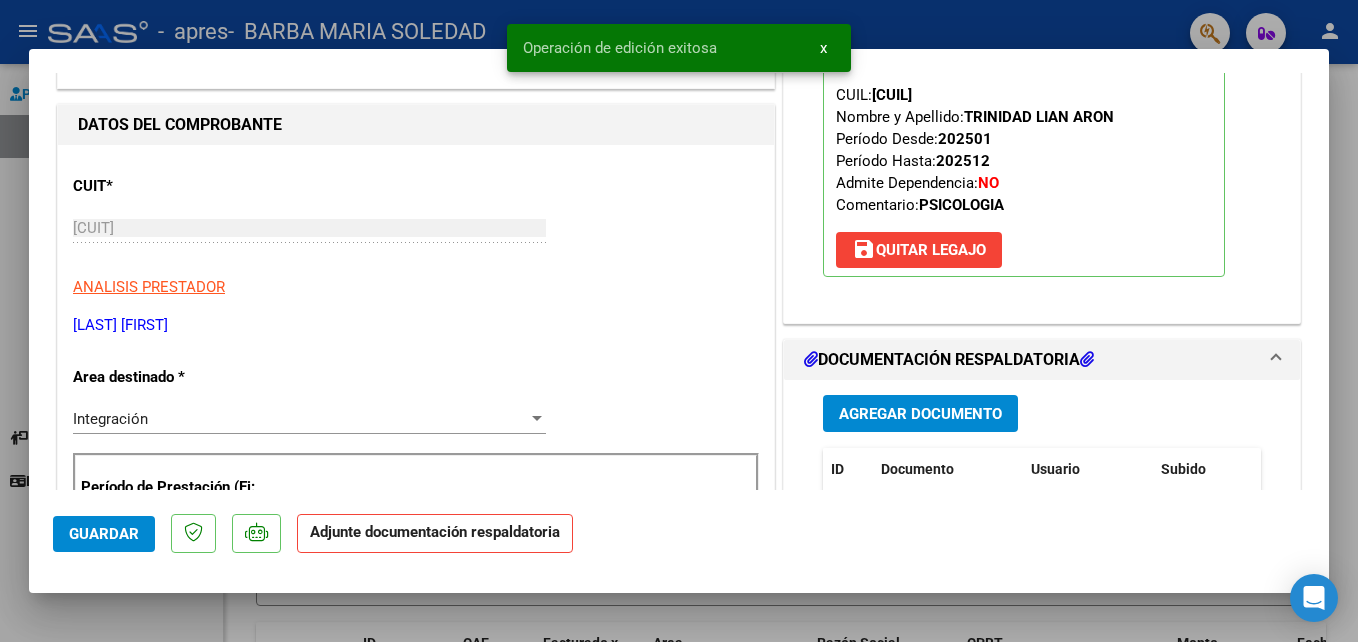 scroll, scrollTop: 236, scrollLeft: 0, axis: vertical 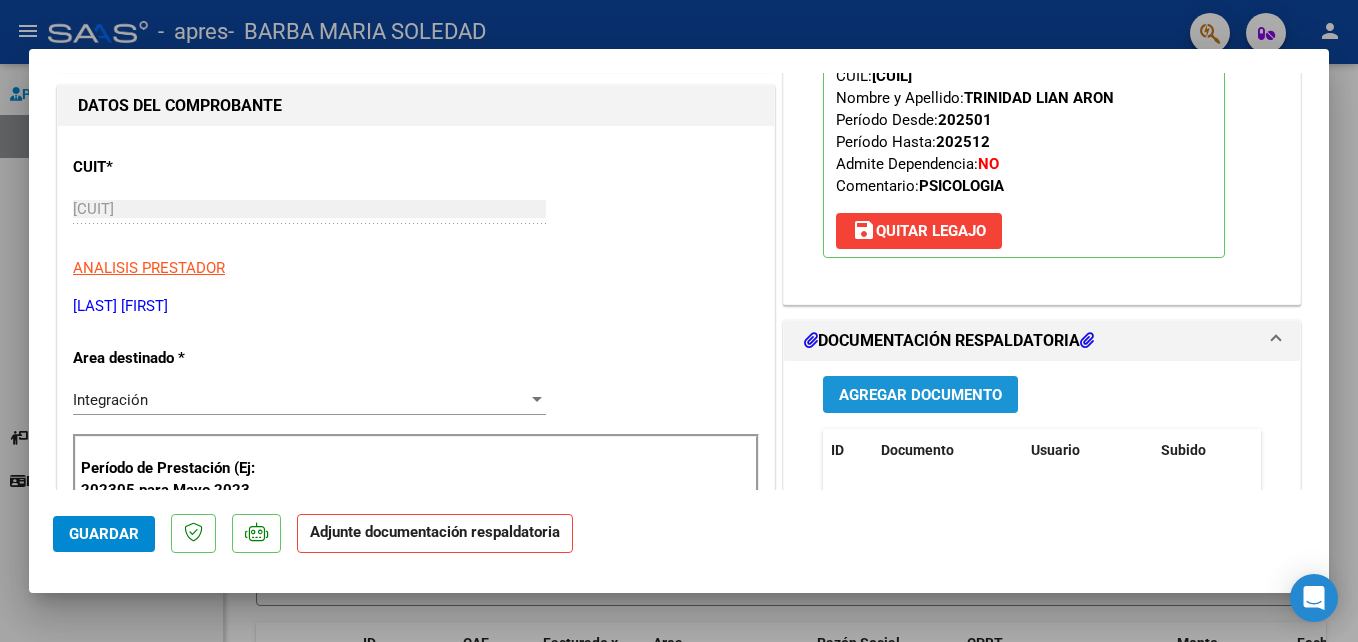 click on "Agregar Documento" at bounding box center [920, 395] 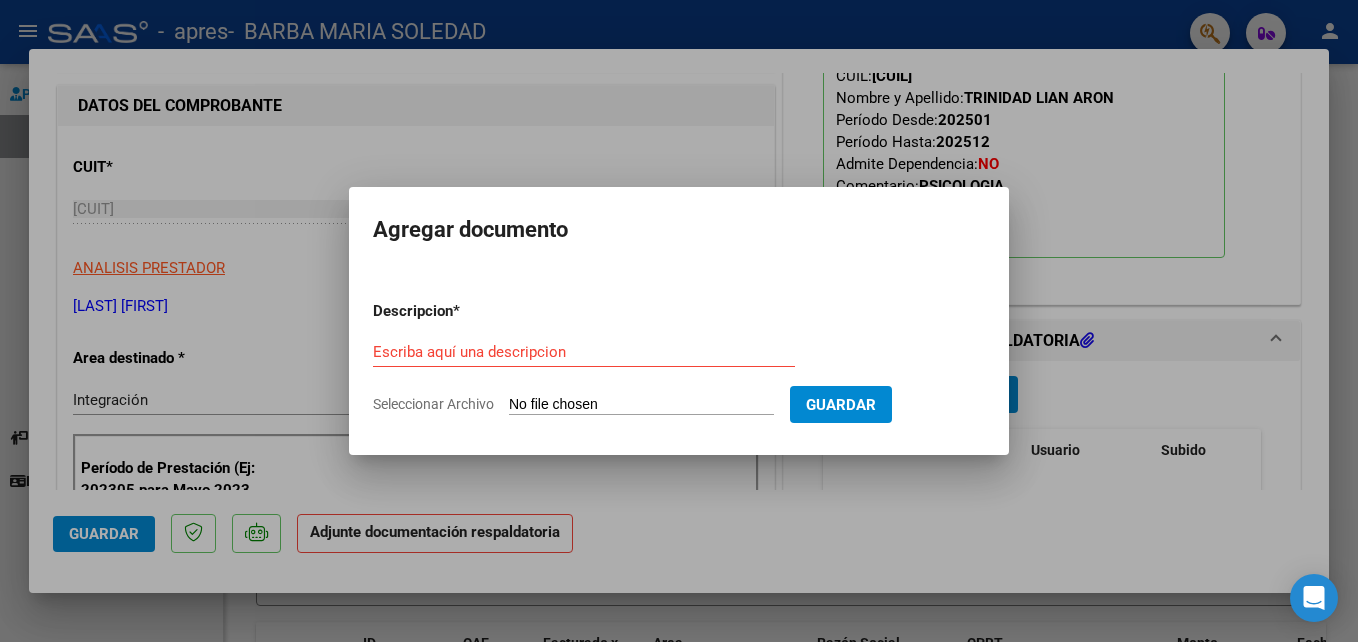 click on "Seleccionar Archivo" at bounding box center (641, 405) 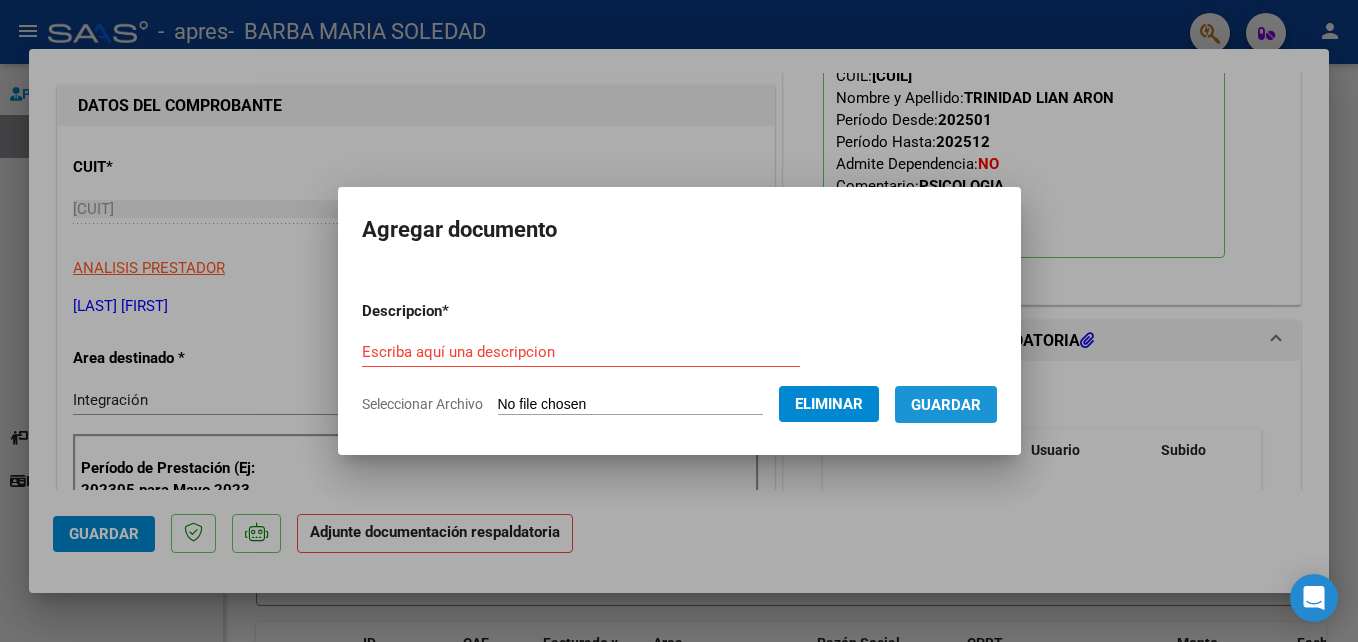 click on "Guardar" at bounding box center (946, 405) 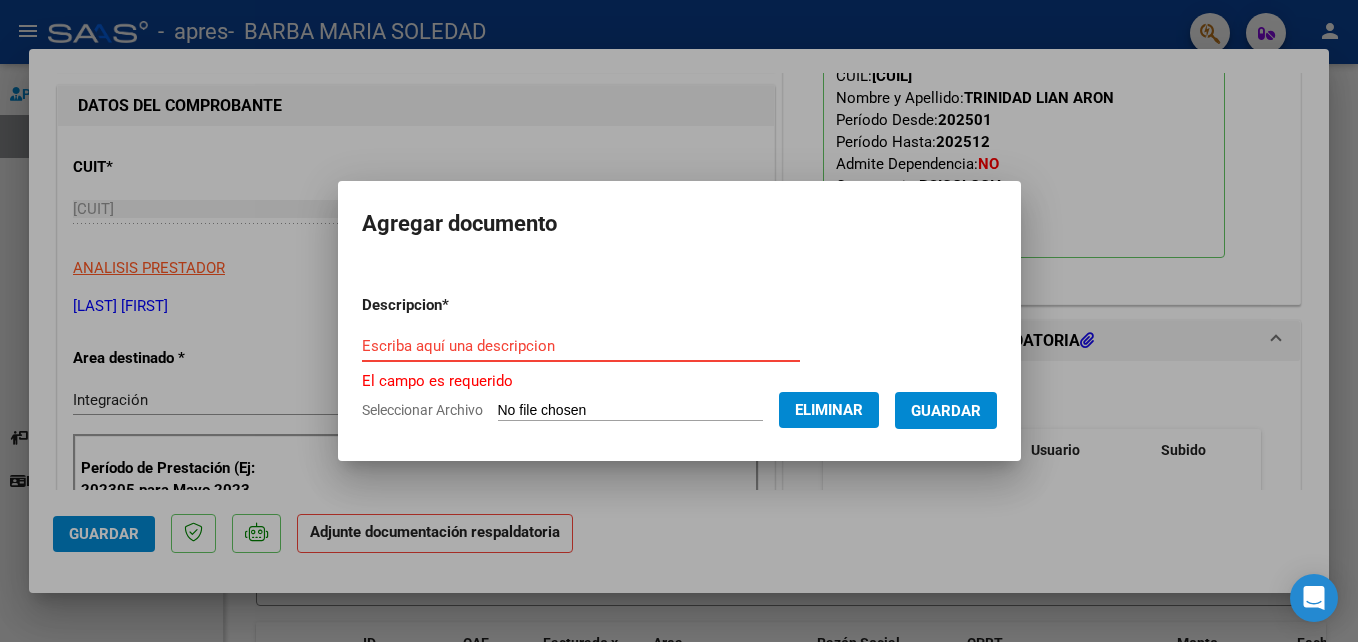 click on "Escriba aquí una descripcion" at bounding box center [581, 346] 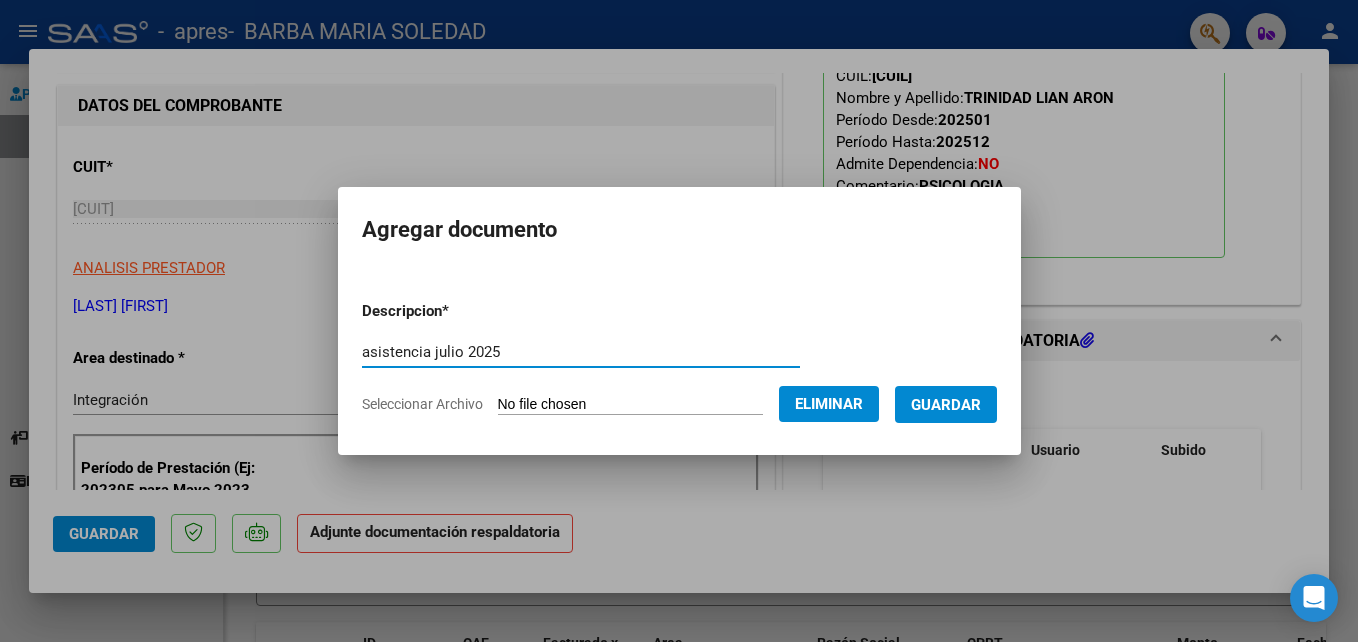 type on "asistencia julio 2025" 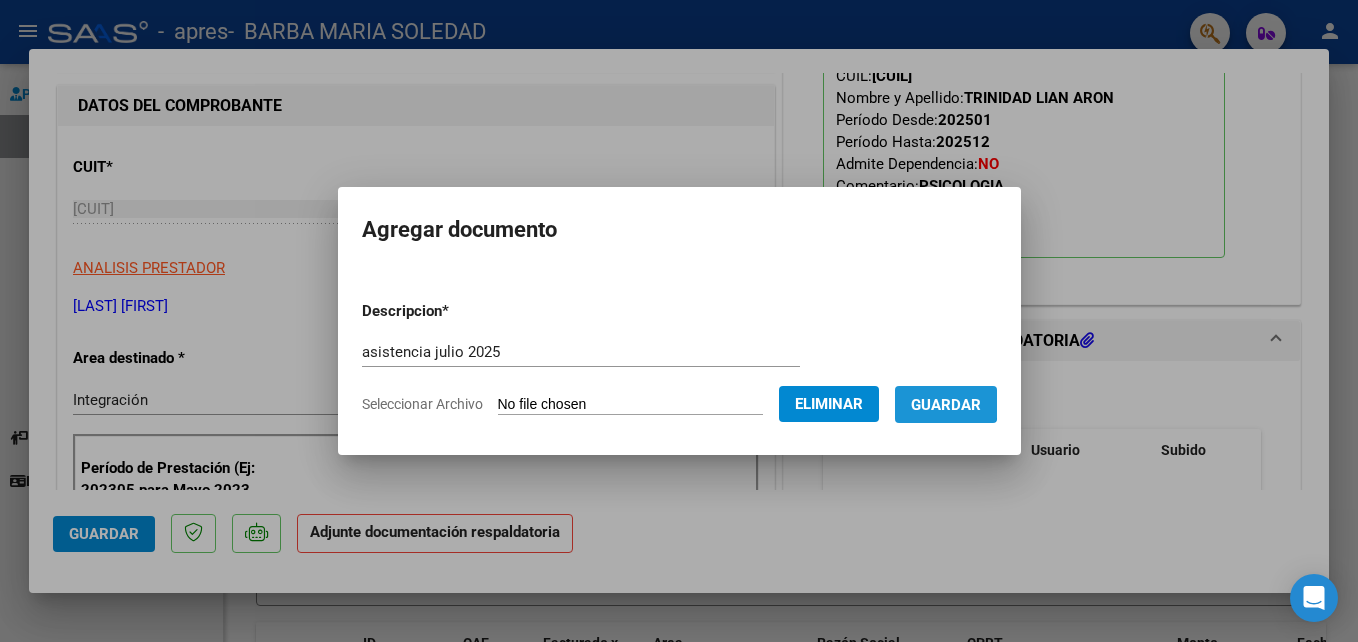 click on "Guardar" at bounding box center [946, 405] 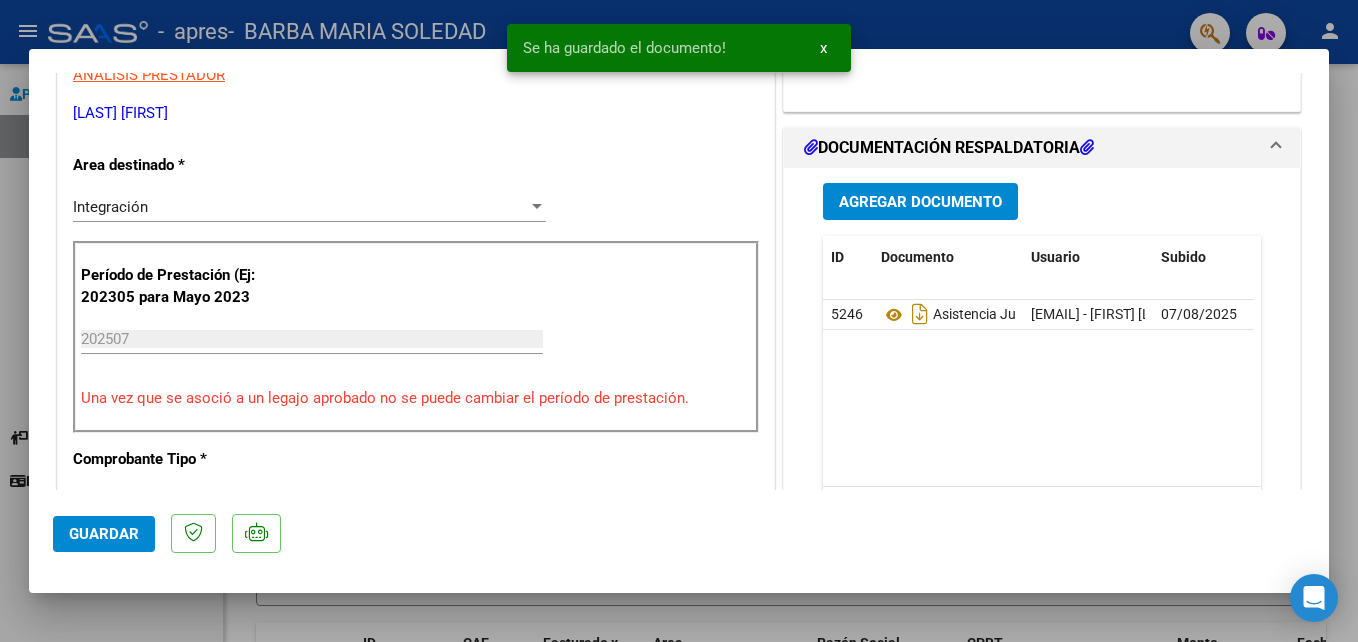 scroll, scrollTop: 472, scrollLeft: 0, axis: vertical 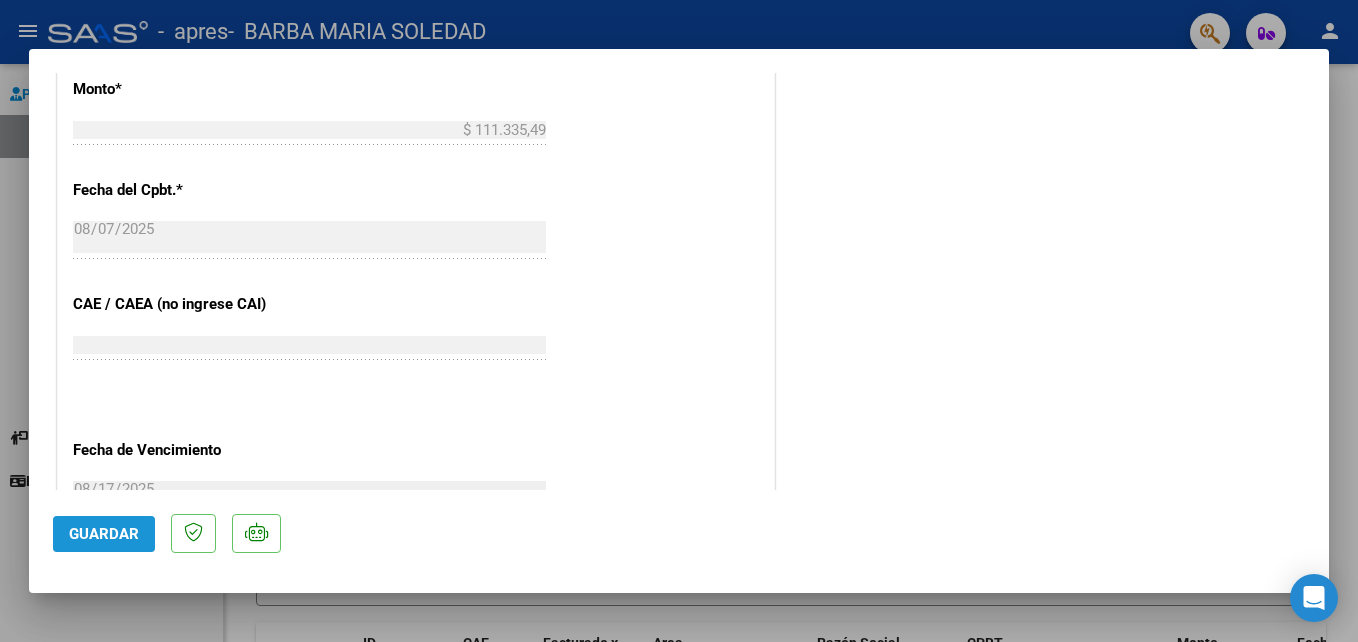 click on "Guardar" 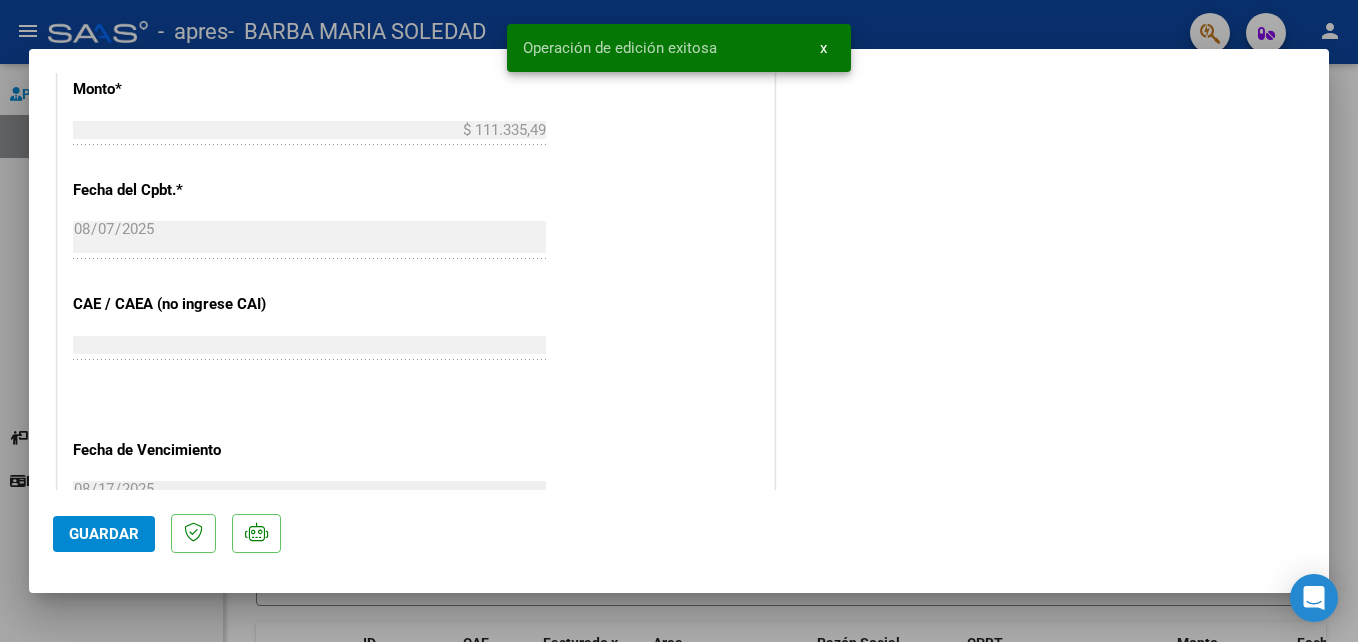 scroll, scrollTop: 0, scrollLeft: 0, axis: both 